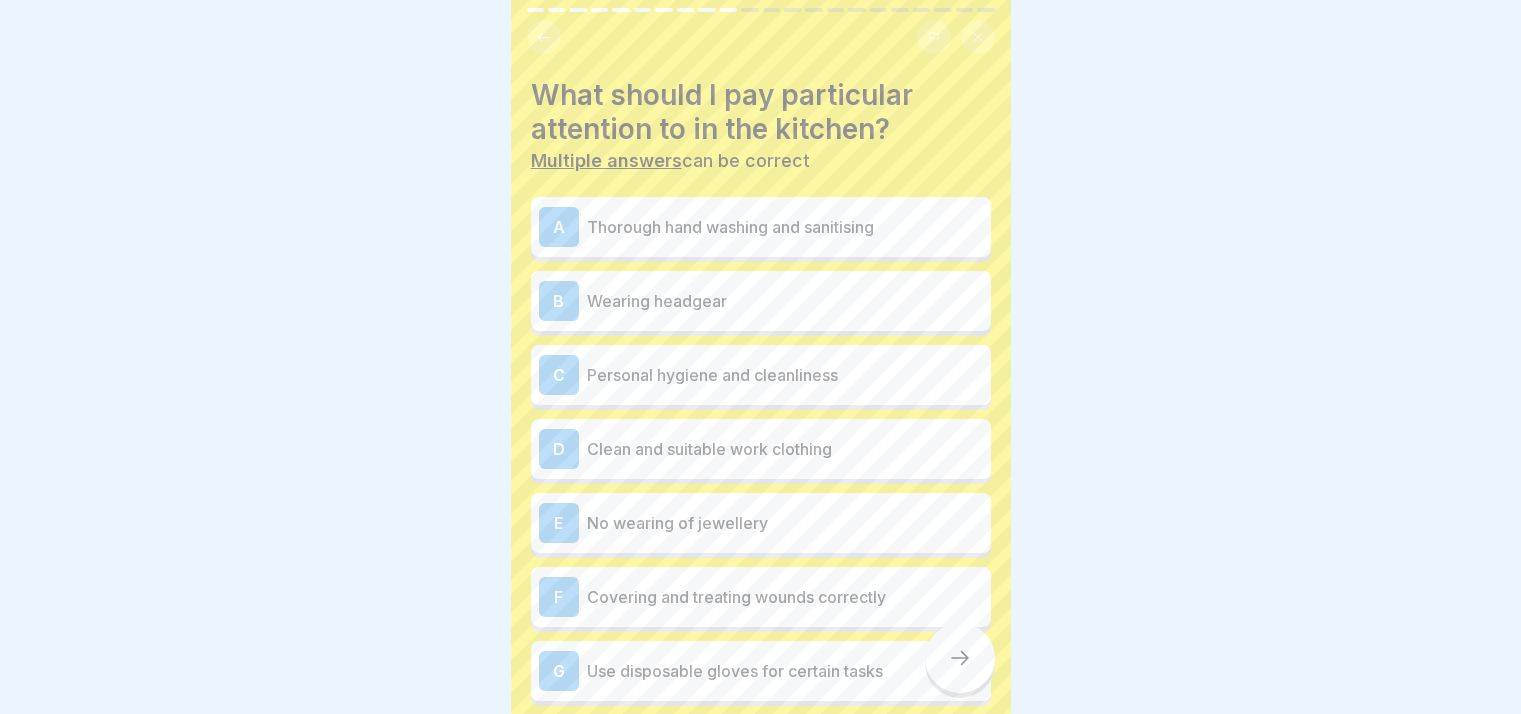 scroll, scrollTop: 0, scrollLeft: 0, axis: both 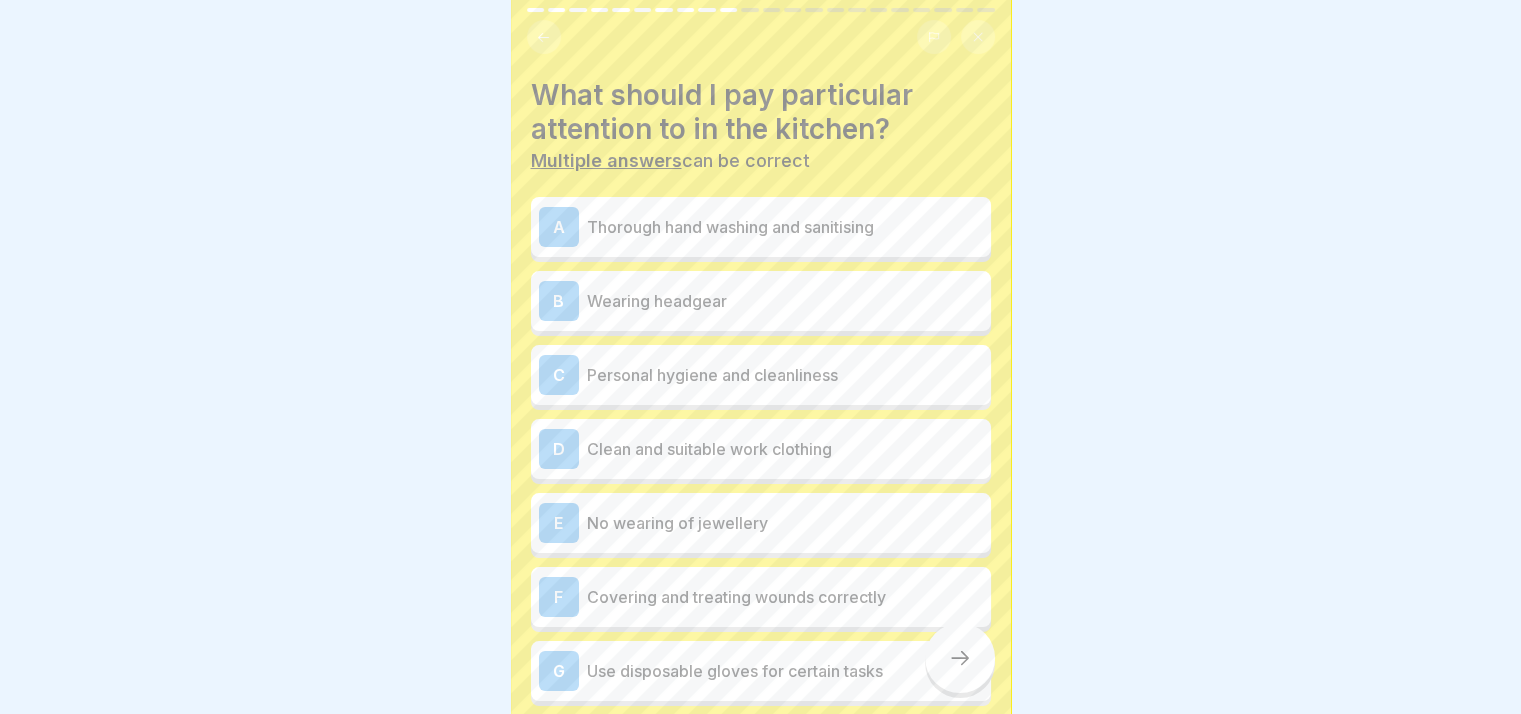 click on "A Thorough hand washing and sanitising" at bounding box center (761, 227) 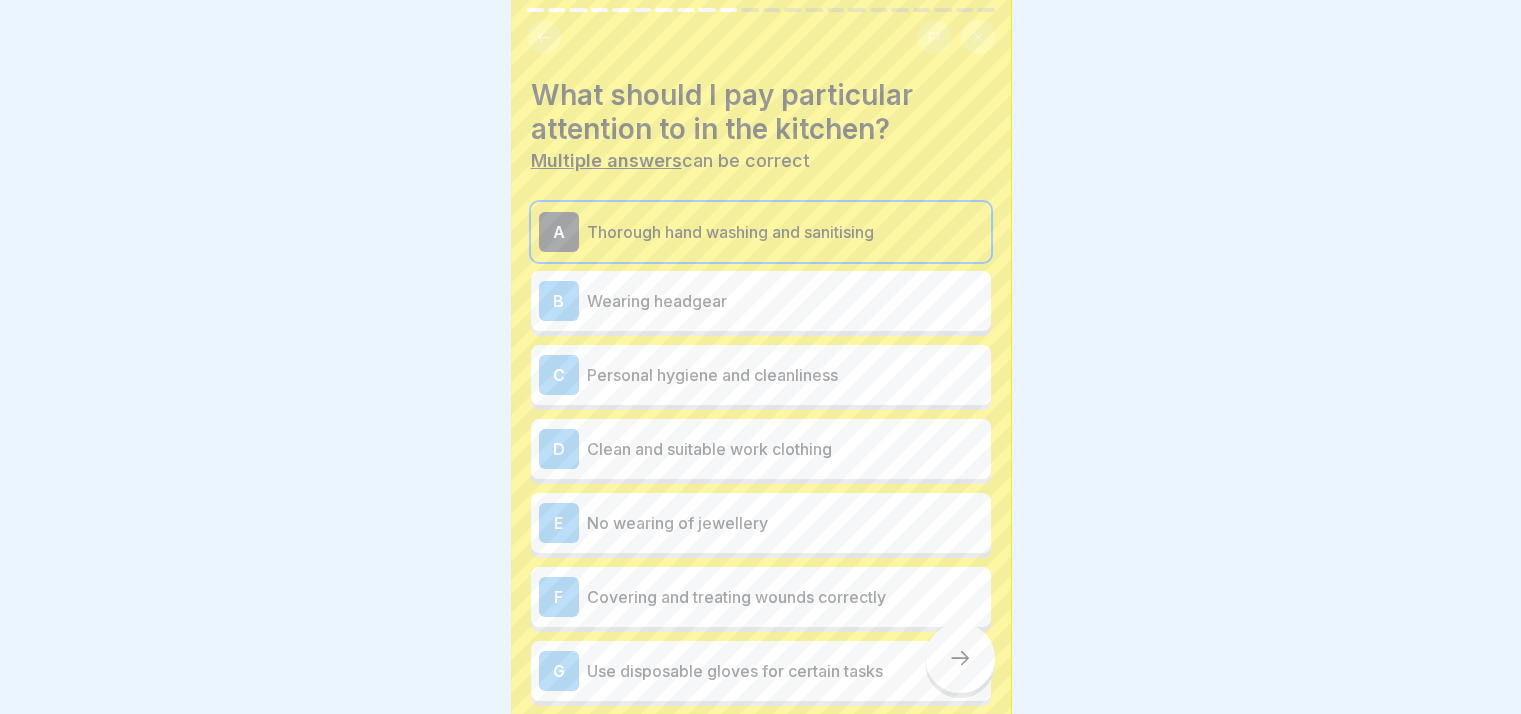 click on "Clean and suitable work clothing" at bounding box center (785, 449) 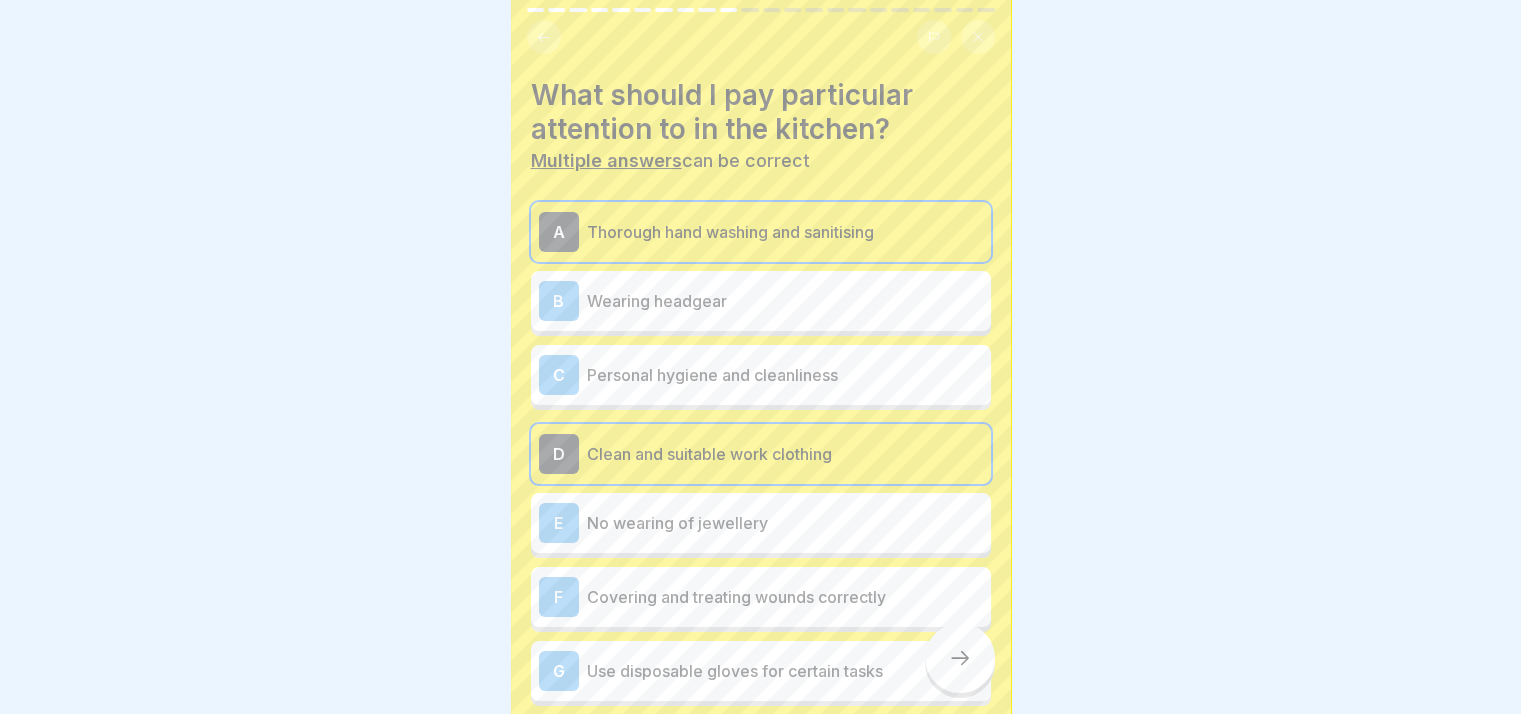 click on "Personal hygiene and cleanliness" at bounding box center (785, 375) 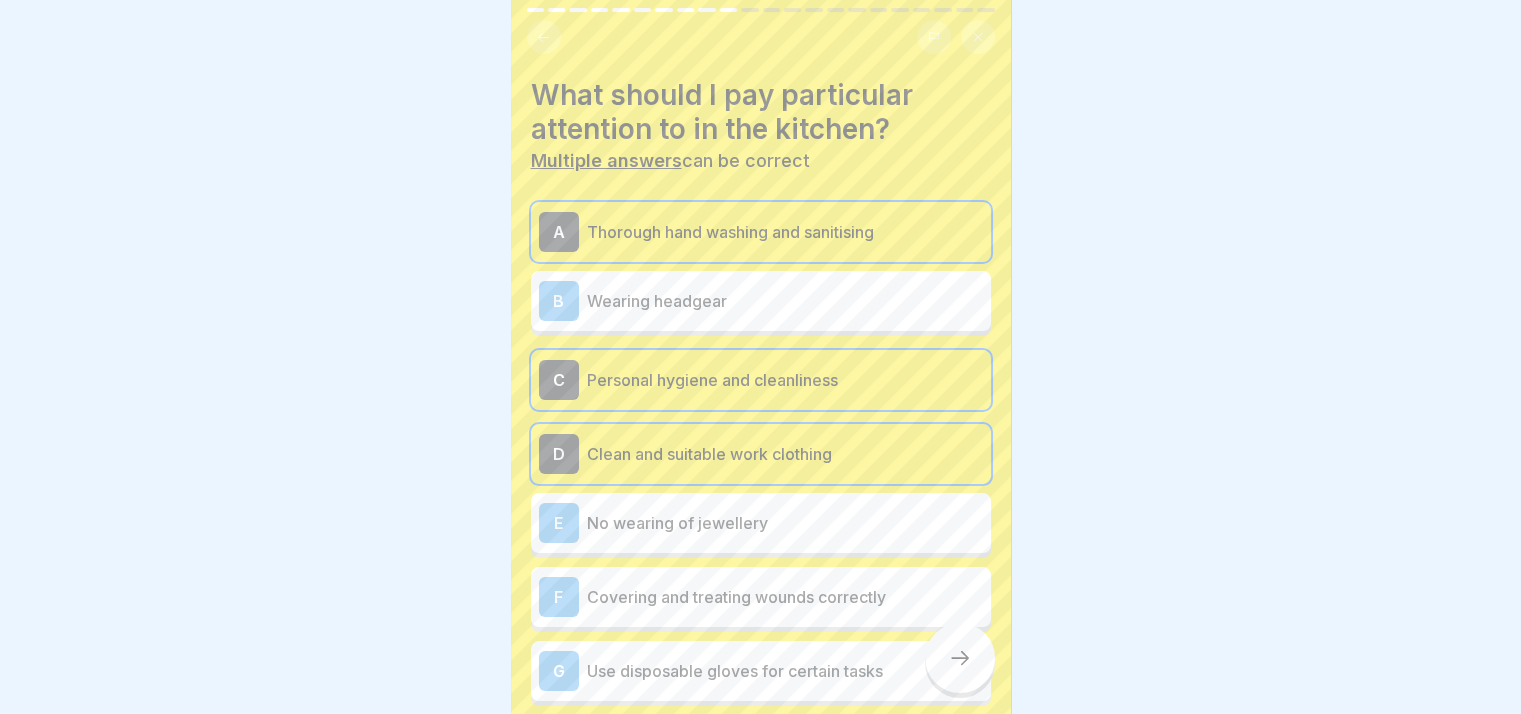 click on "Covering and treating wounds correctly" at bounding box center [785, 597] 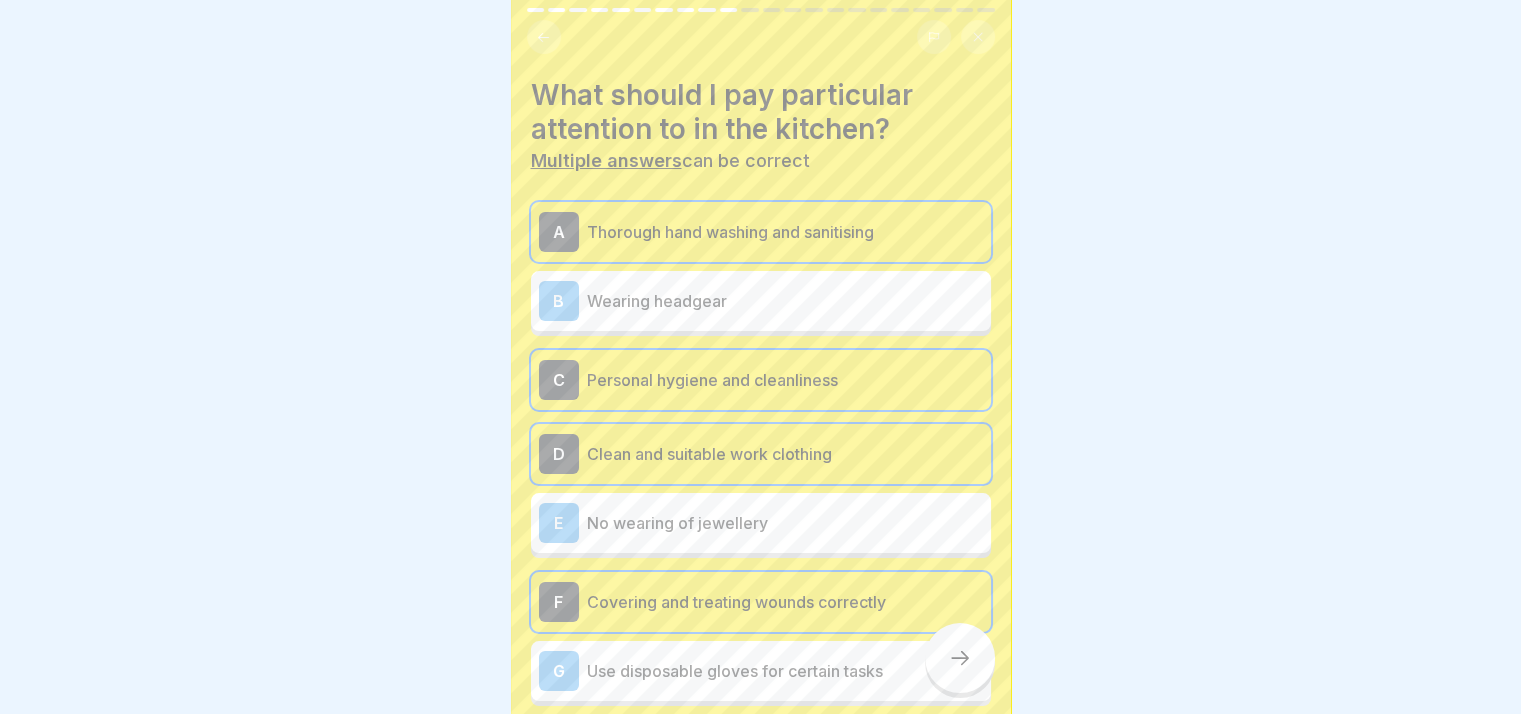 click on "Use disposable gloves for certain tasks" at bounding box center [785, 671] 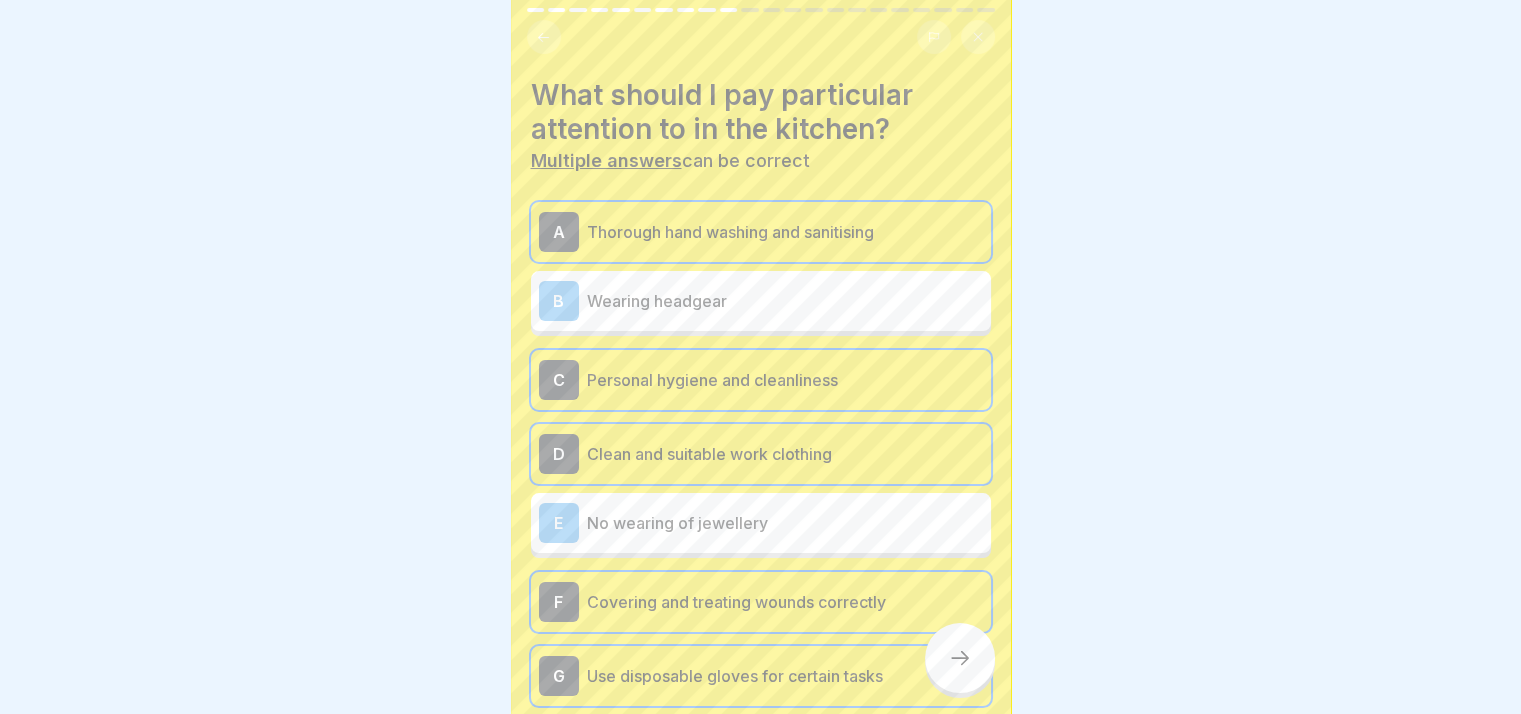 click at bounding box center (960, 658) 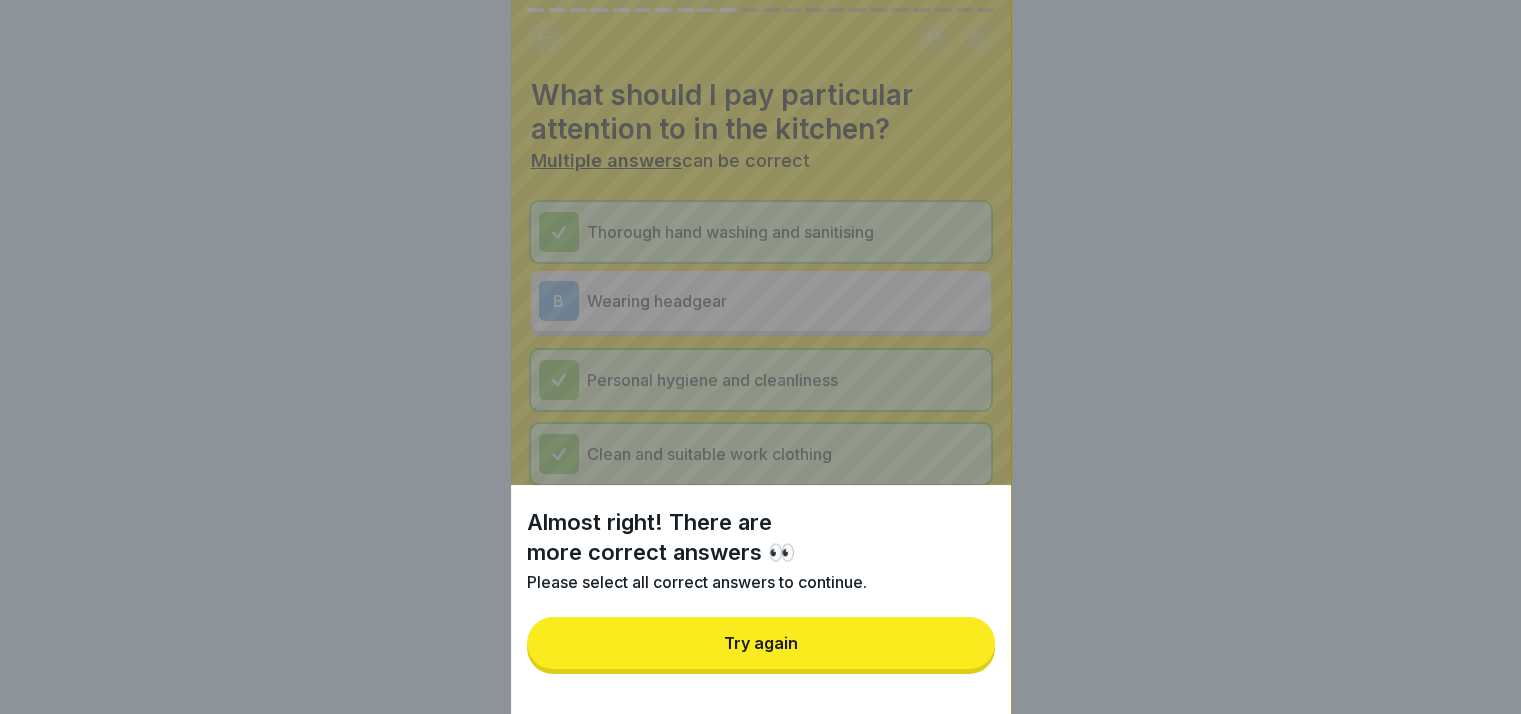 click on "Try again" at bounding box center [761, 643] 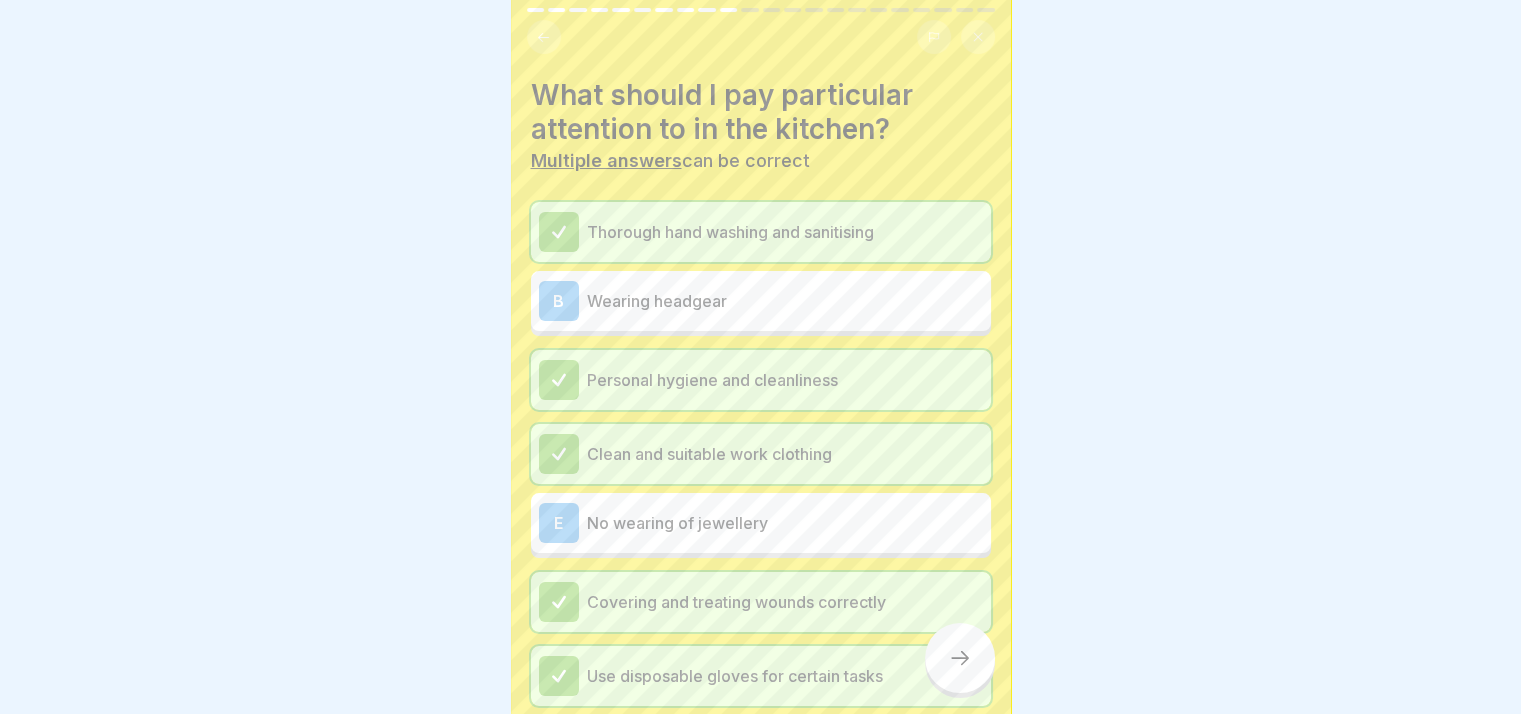 click on "No wearing of jewellery" at bounding box center [785, 523] 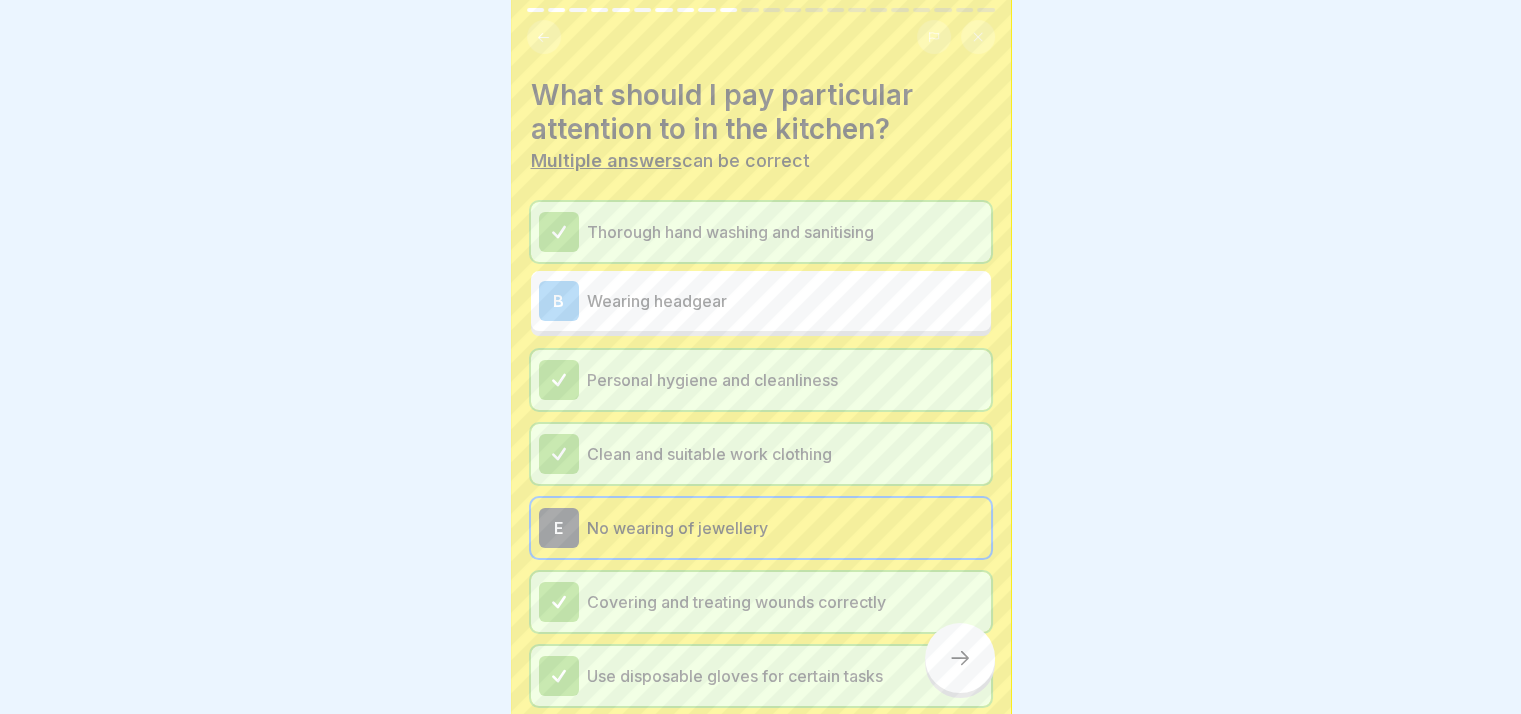 click on "Wearing headgear" at bounding box center [785, 301] 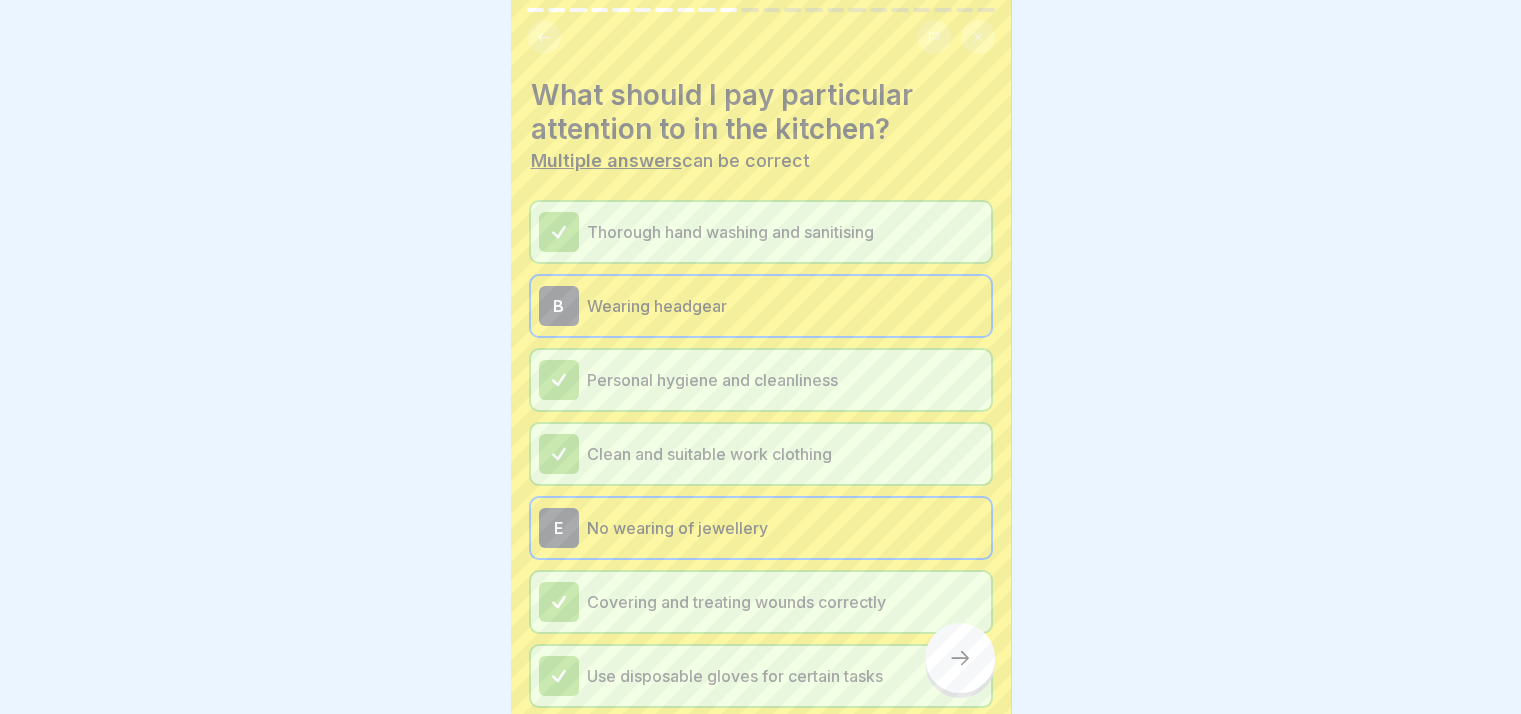 scroll, scrollTop: 111, scrollLeft: 0, axis: vertical 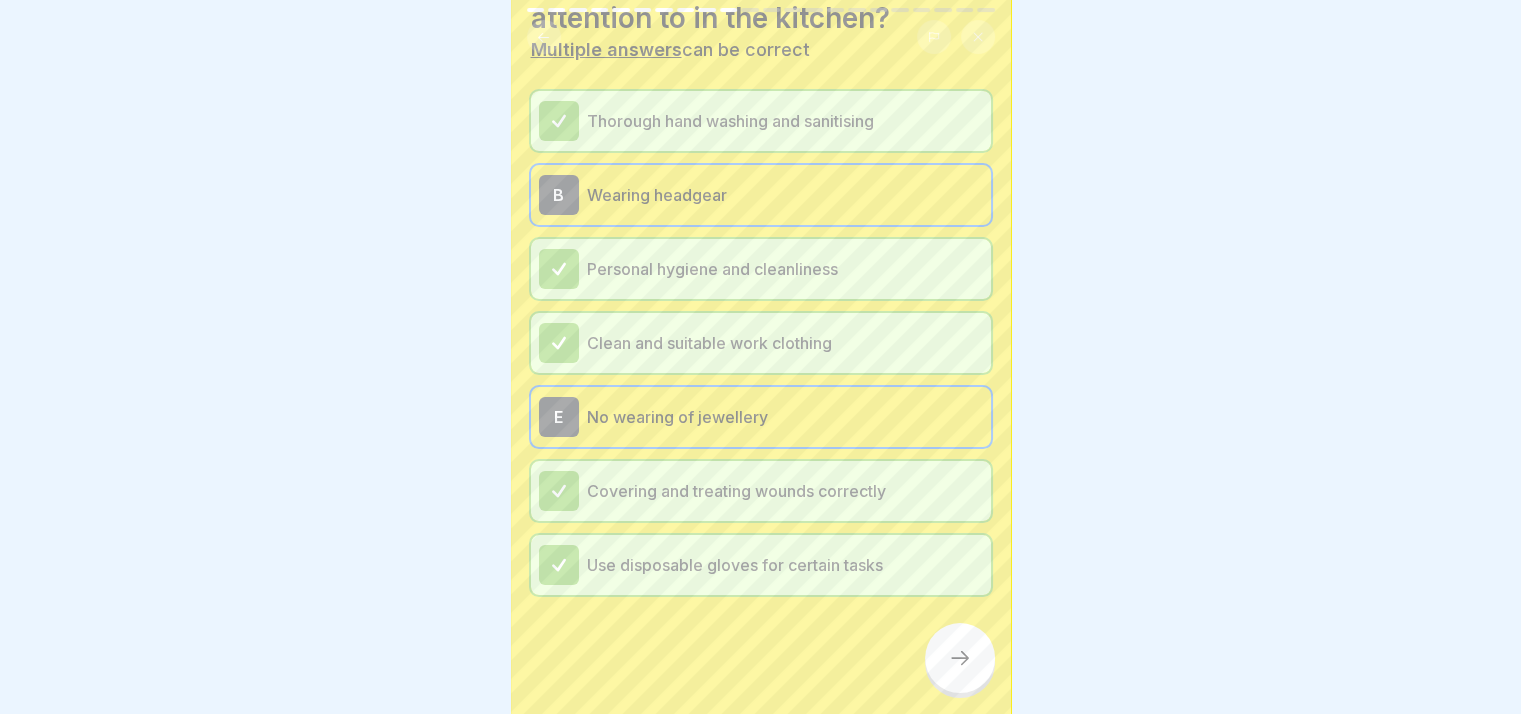 click at bounding box center [960, 658] 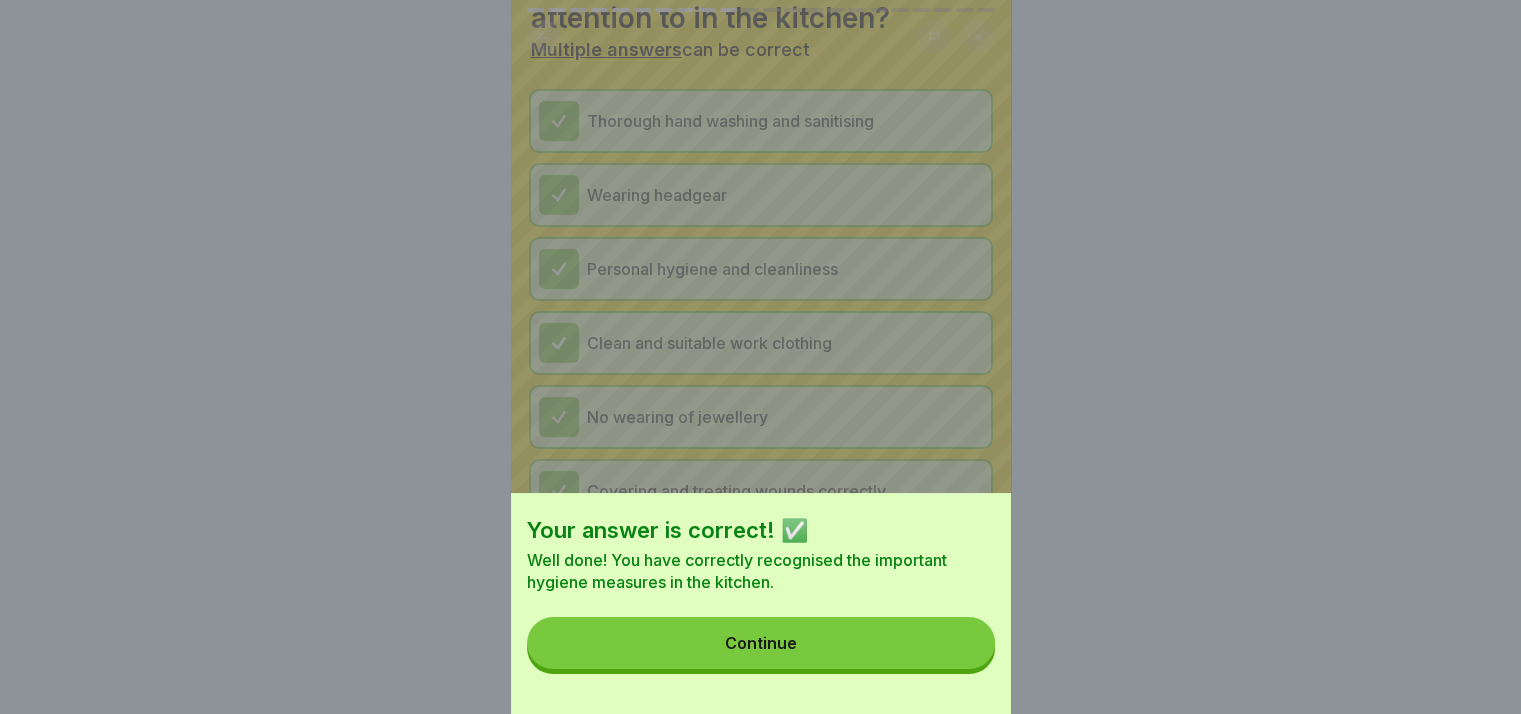 click on "Continue" at bounding box center [761, 643] 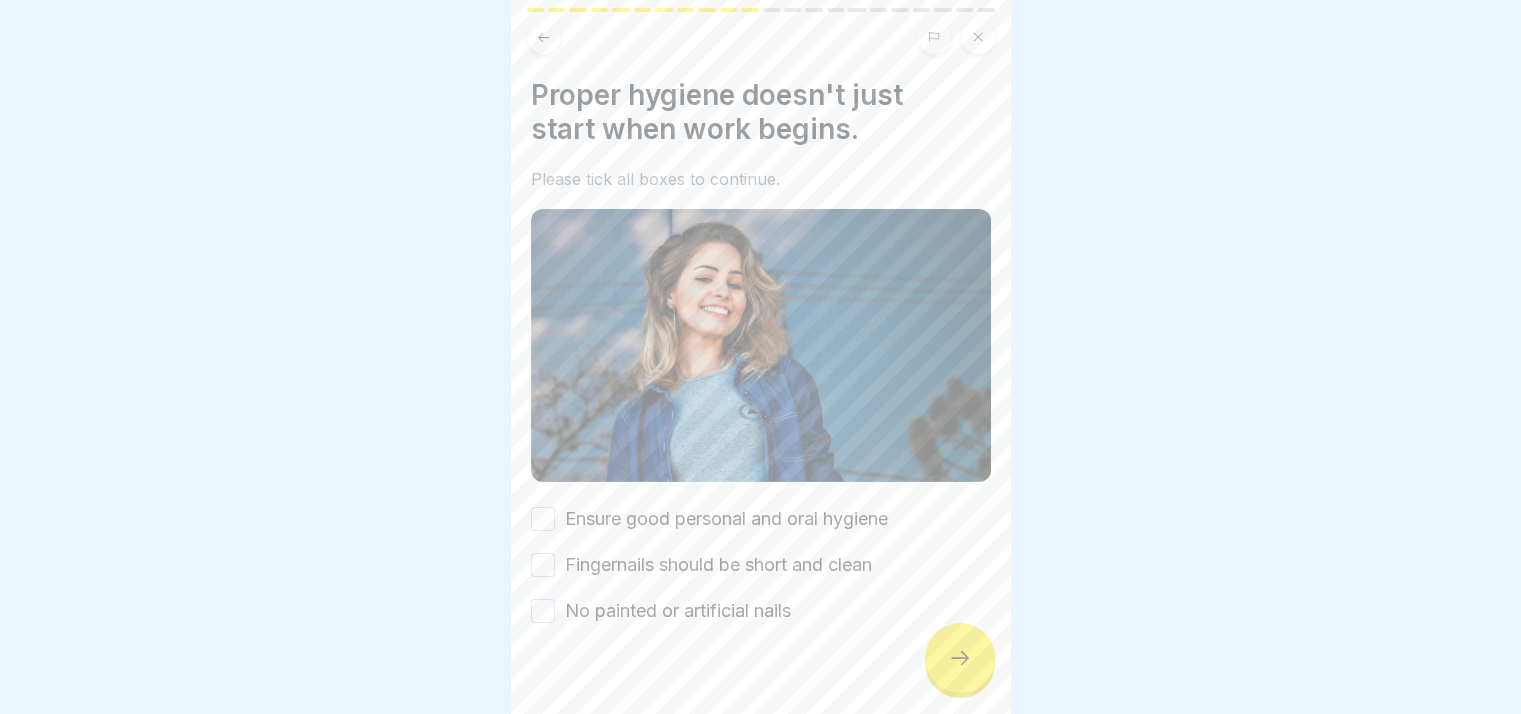 click on "Ensure good personal and oral hygiene" at bounding box center [726, 519] 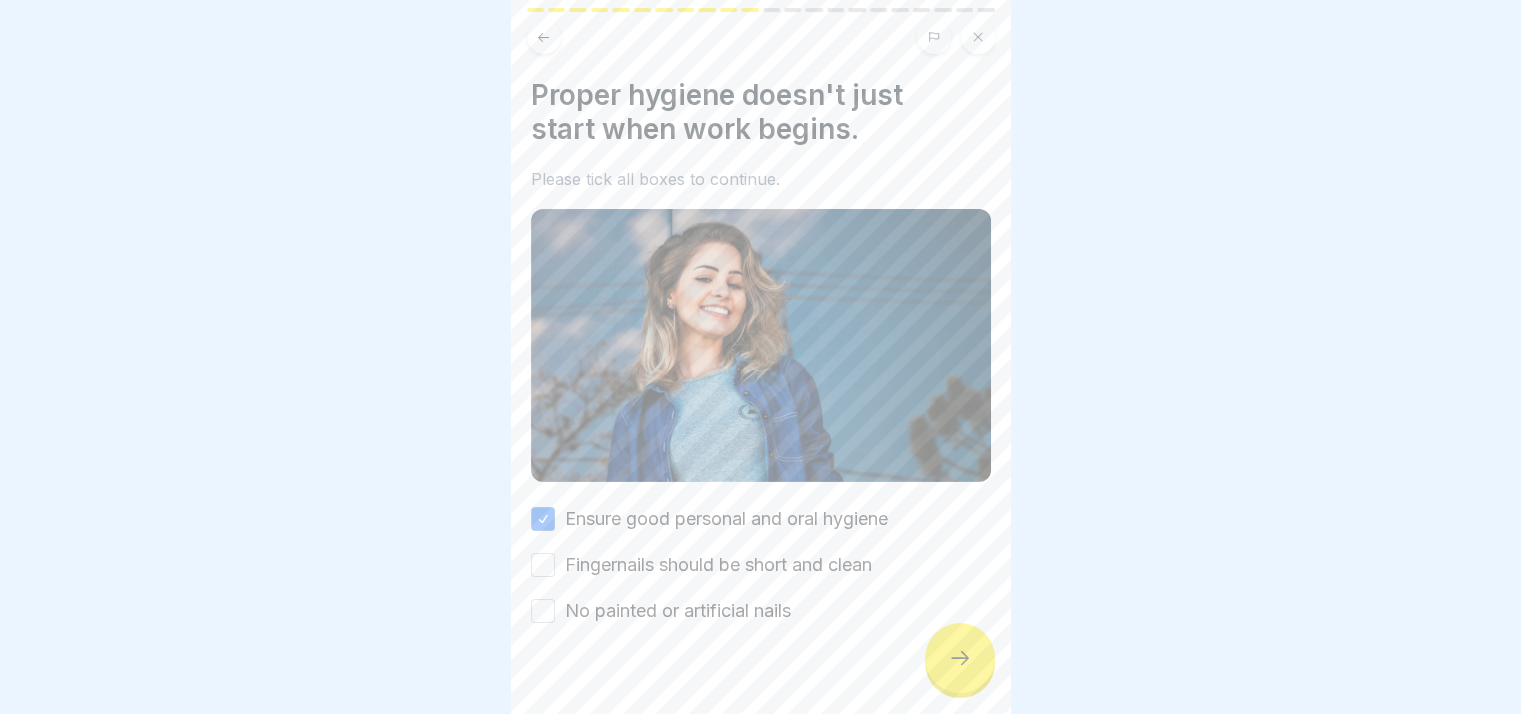 click on "Fingernails should be short and clean" at bounding box center [718, 565] 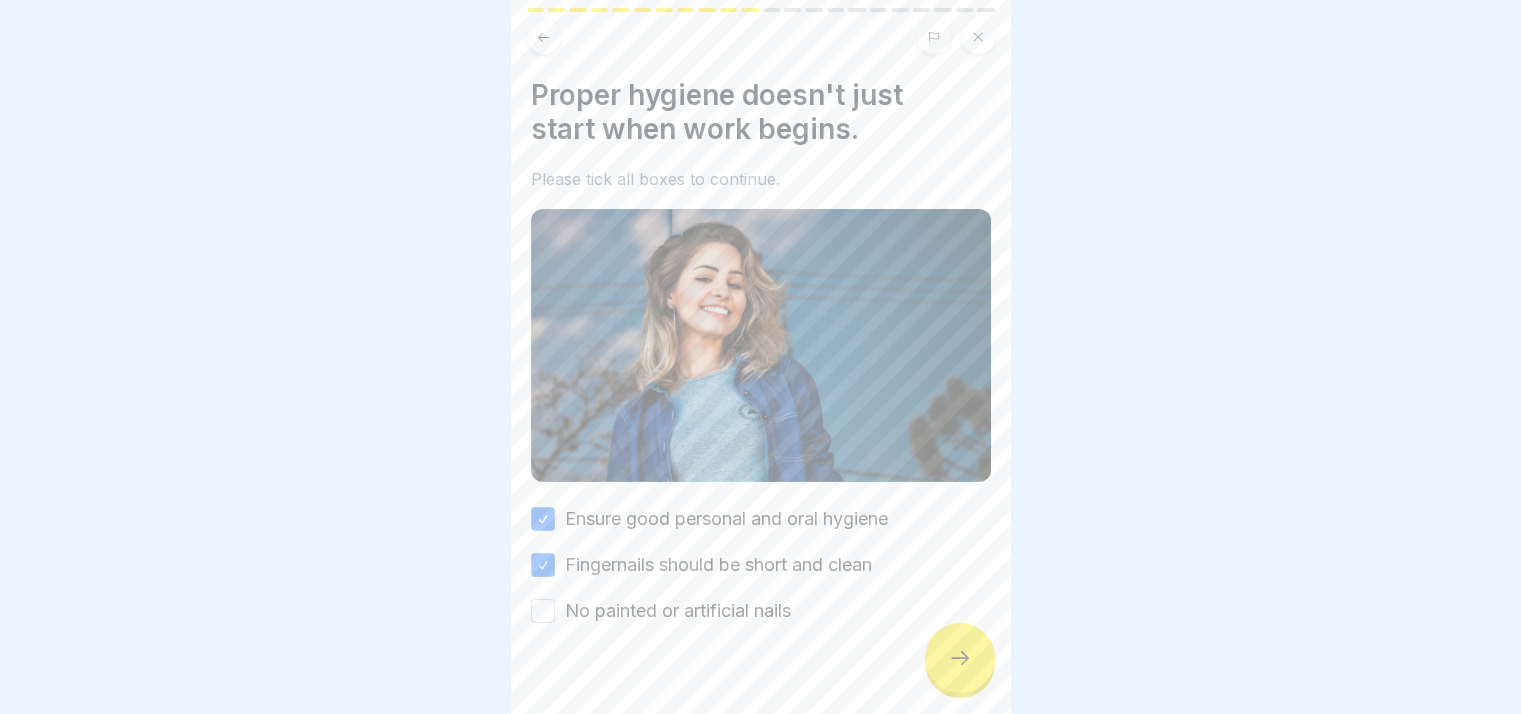 click on "No painted or artificial nails" at bounding box center [678, 611] 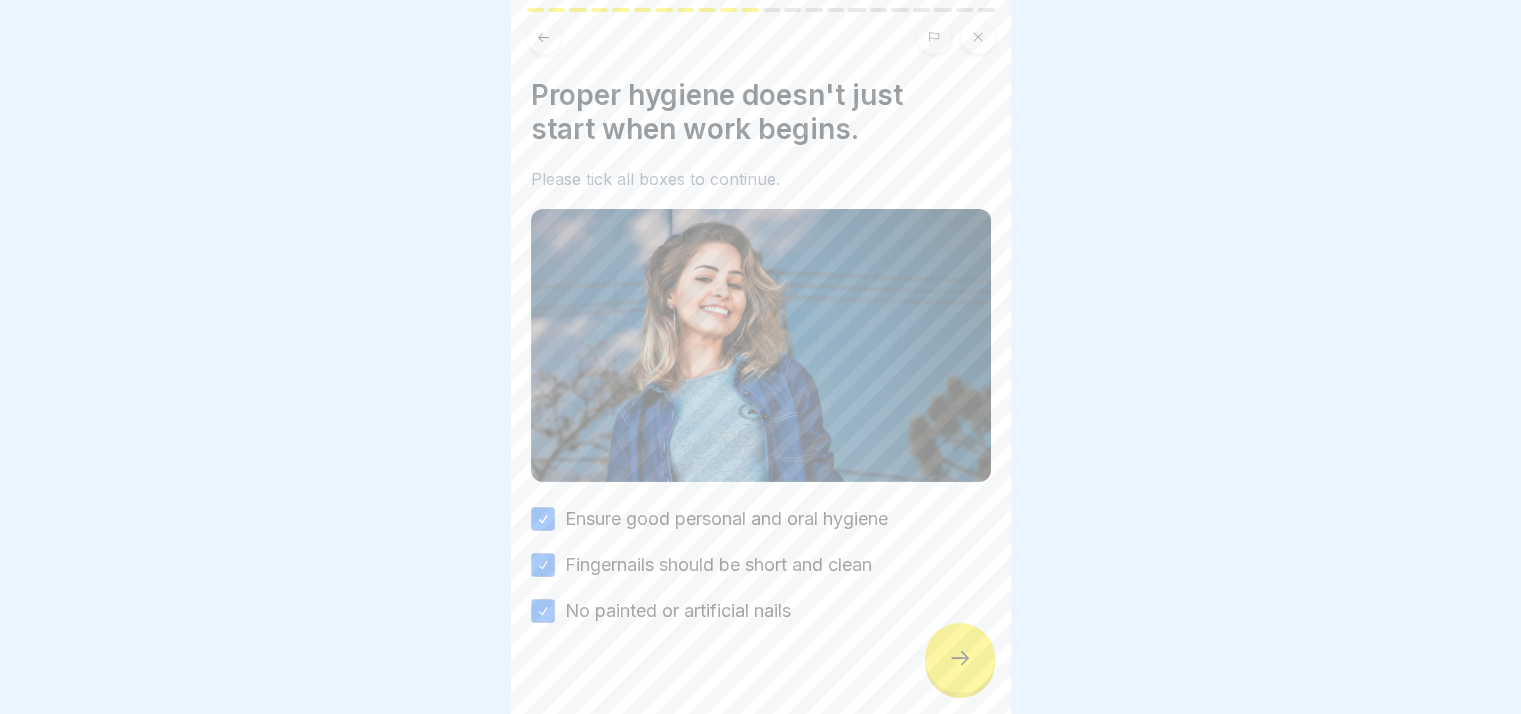 click at bounding box center (960, 658) 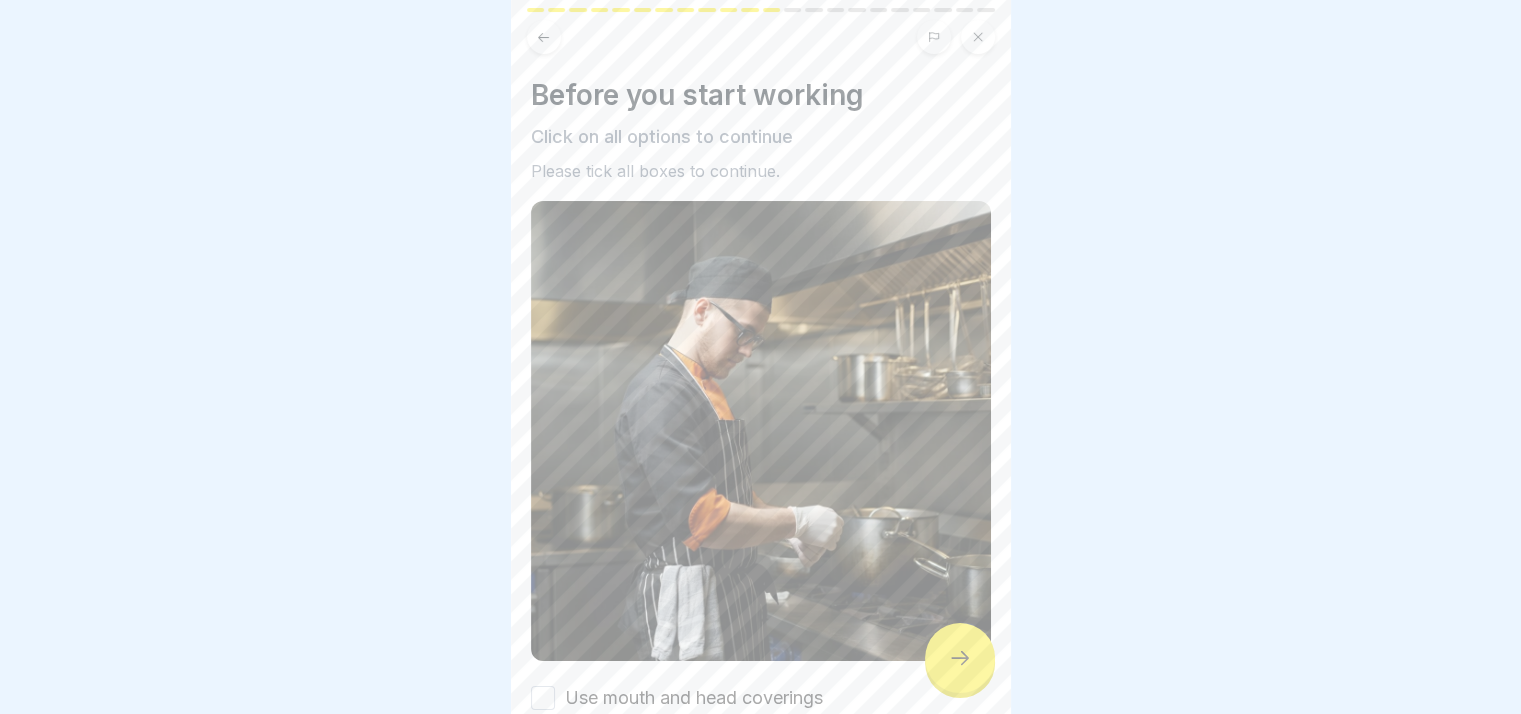 click at bounding box center (960, 658) 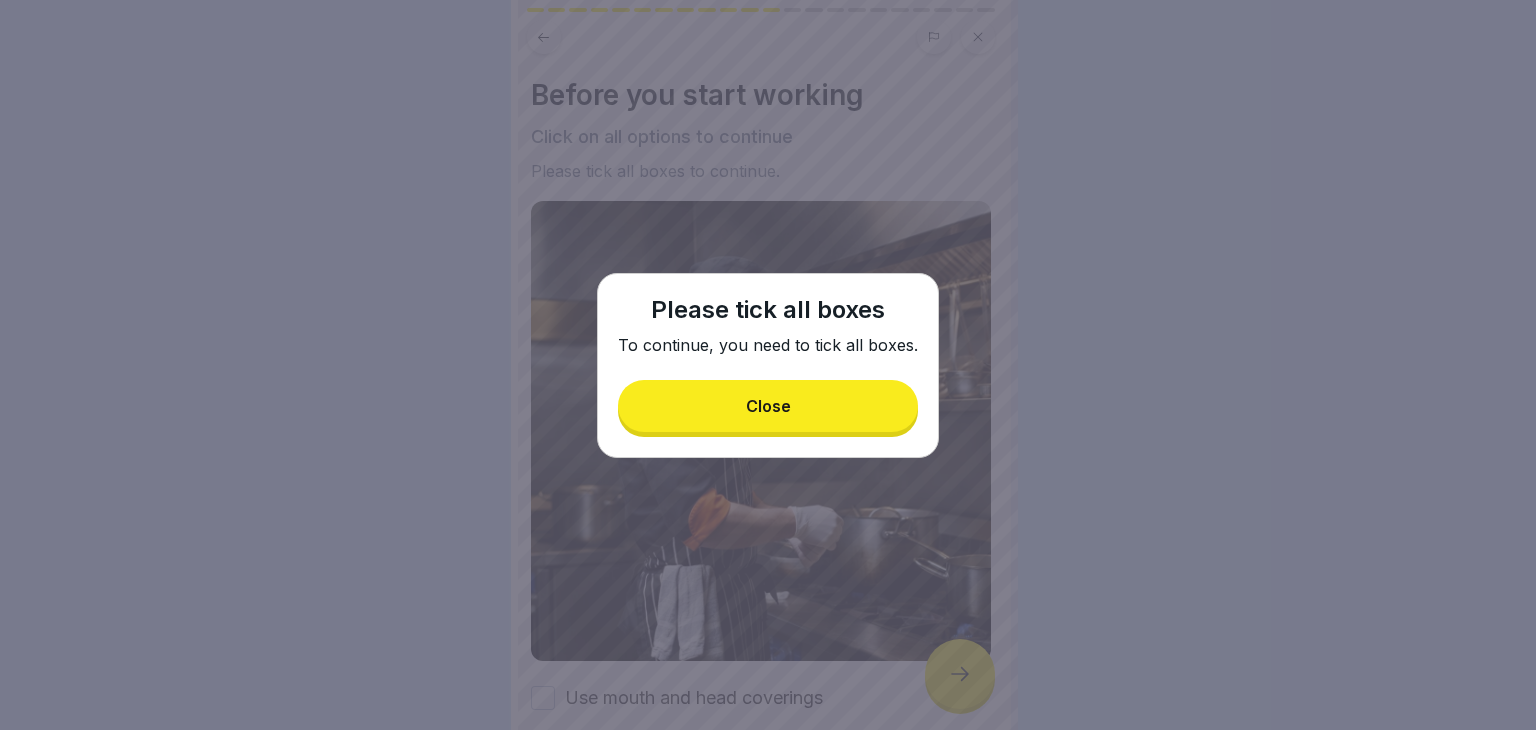 click on "Close" at bounding box center [768, 406] 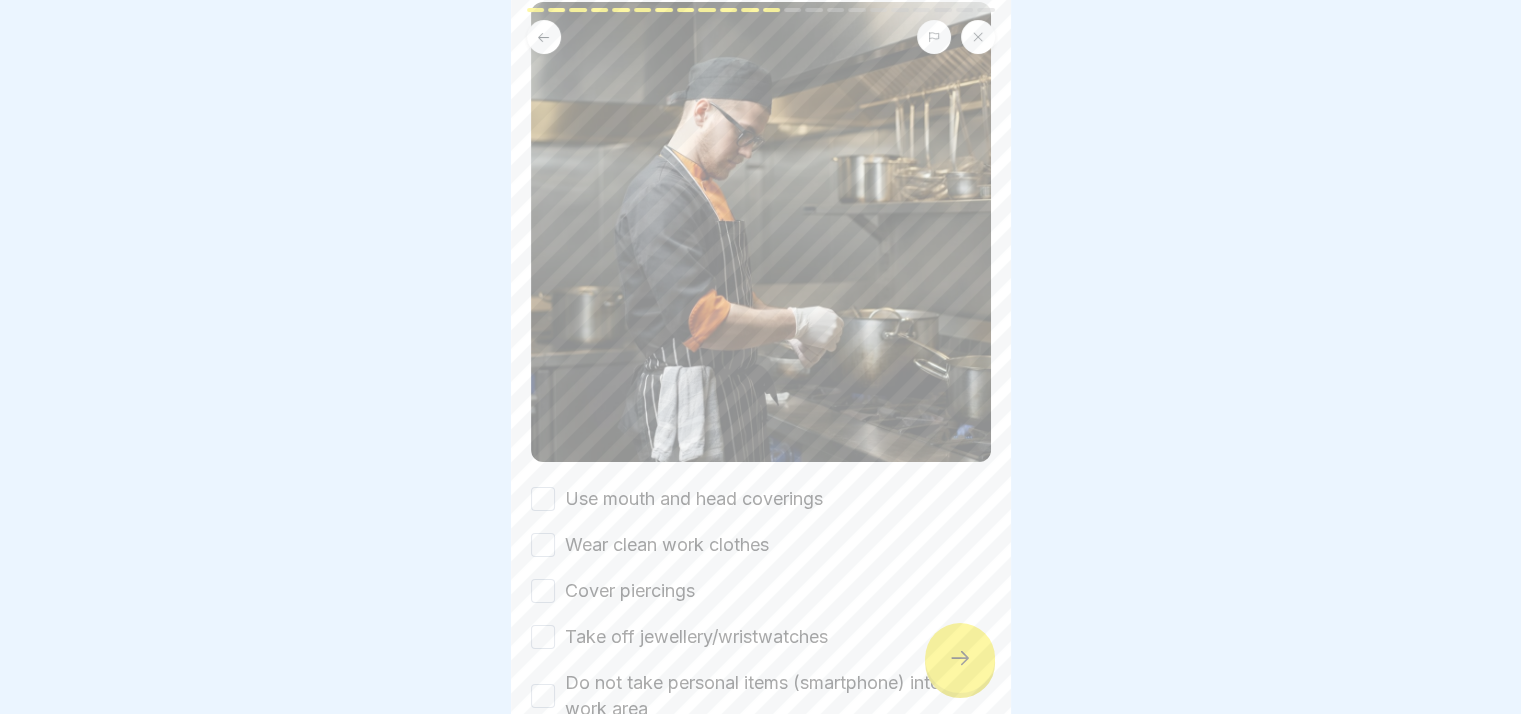 scroll, scrollTop: 200, scrollLeft: 0, axis: vertical 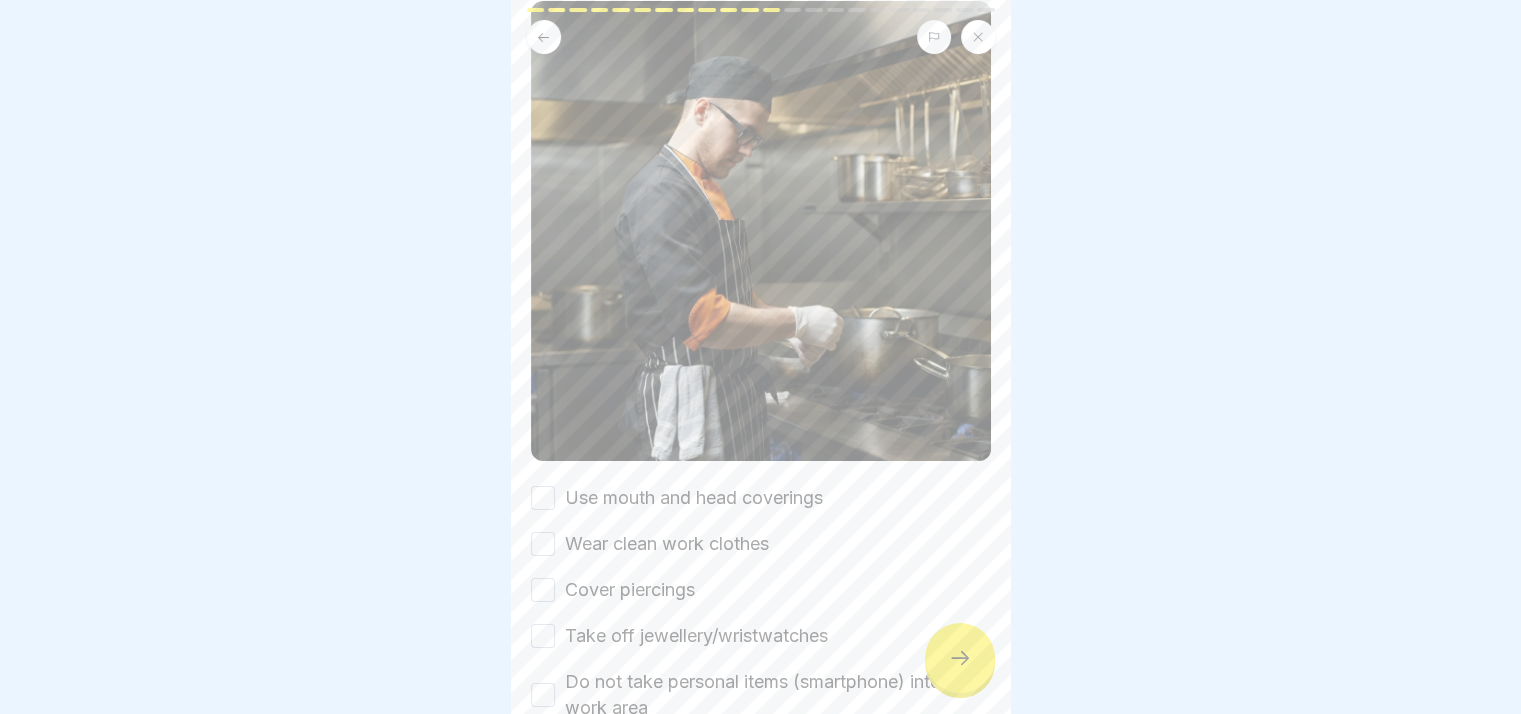 click on "Before you start working Click on all options to continue Please tick all boxes to continue. Use mouth and head coverings Wear clean work clothes Cover piercings Take off jewellery/wristwatches Do not take personal items (smartphone) into the work area" at bounding box center (761, 299) 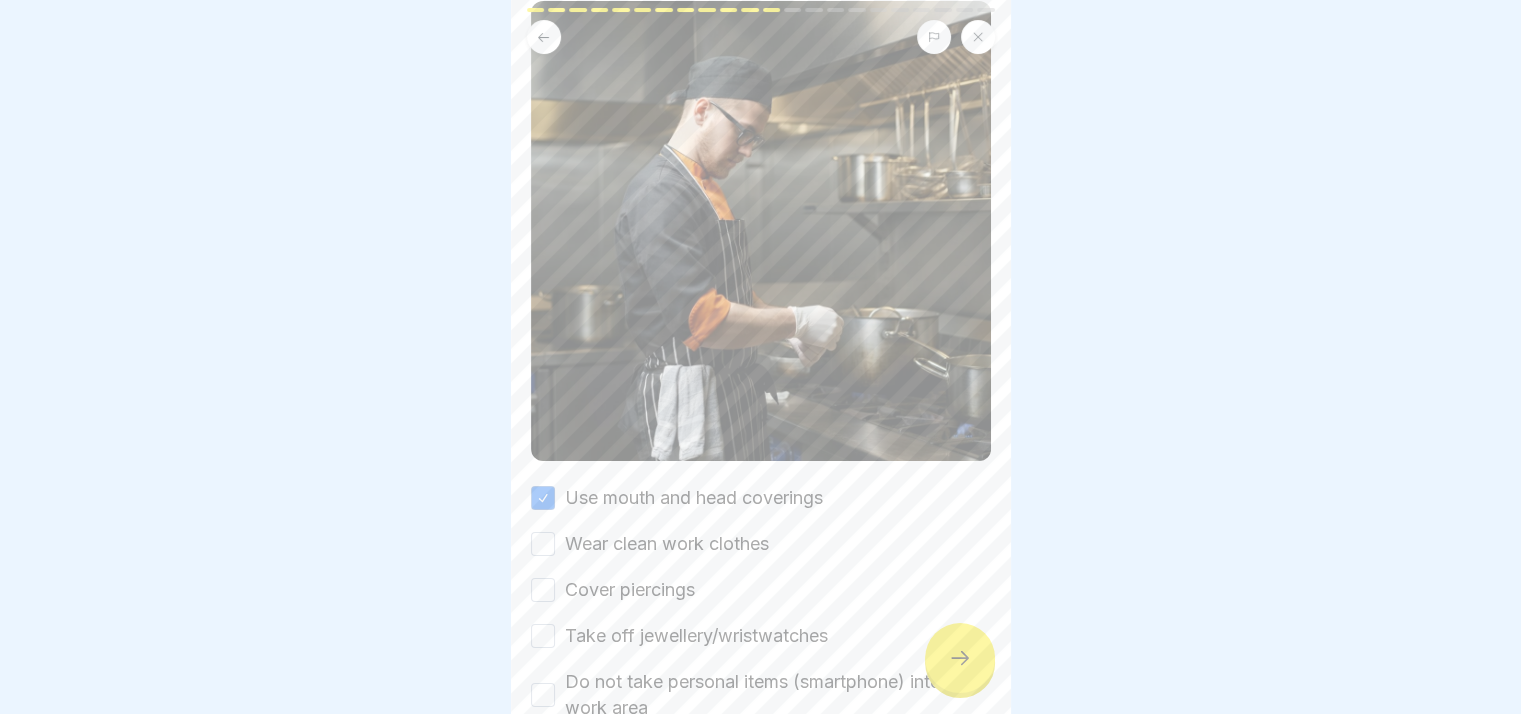click on "Wear clean work clothes" at bounding box center [667, 544] 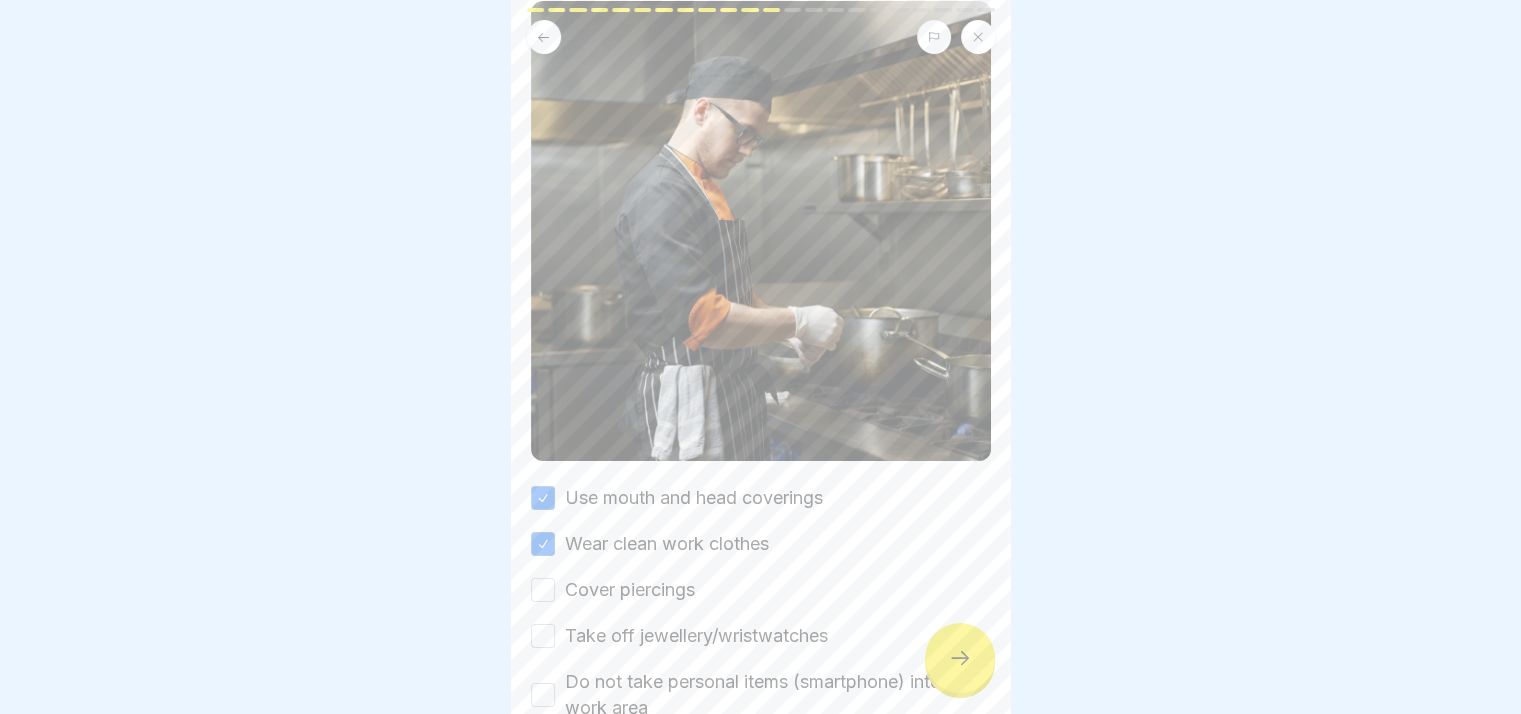 click on "Cover piercings" at bounding box center (630, 590) 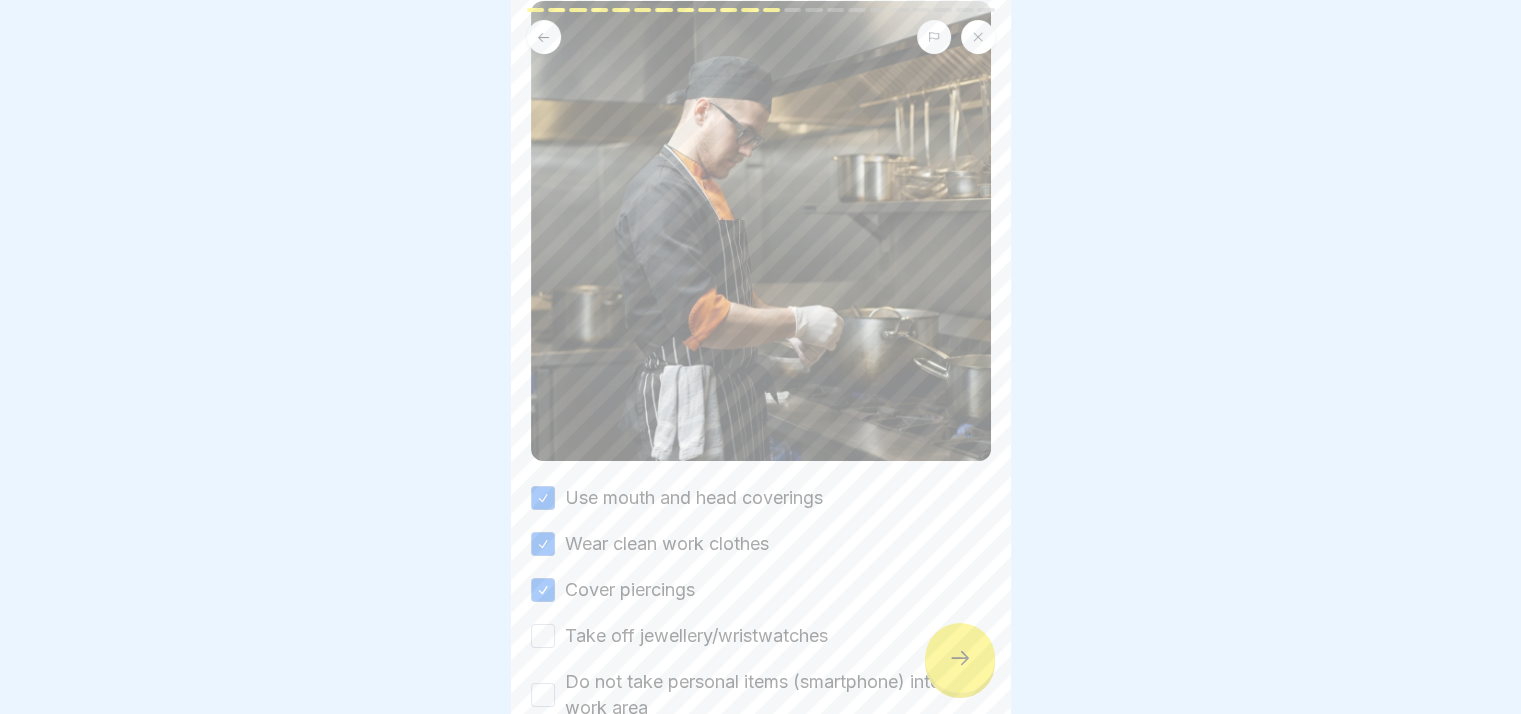 click on "Take off jewellery/wristwatches" at bounding box center [696, 636] 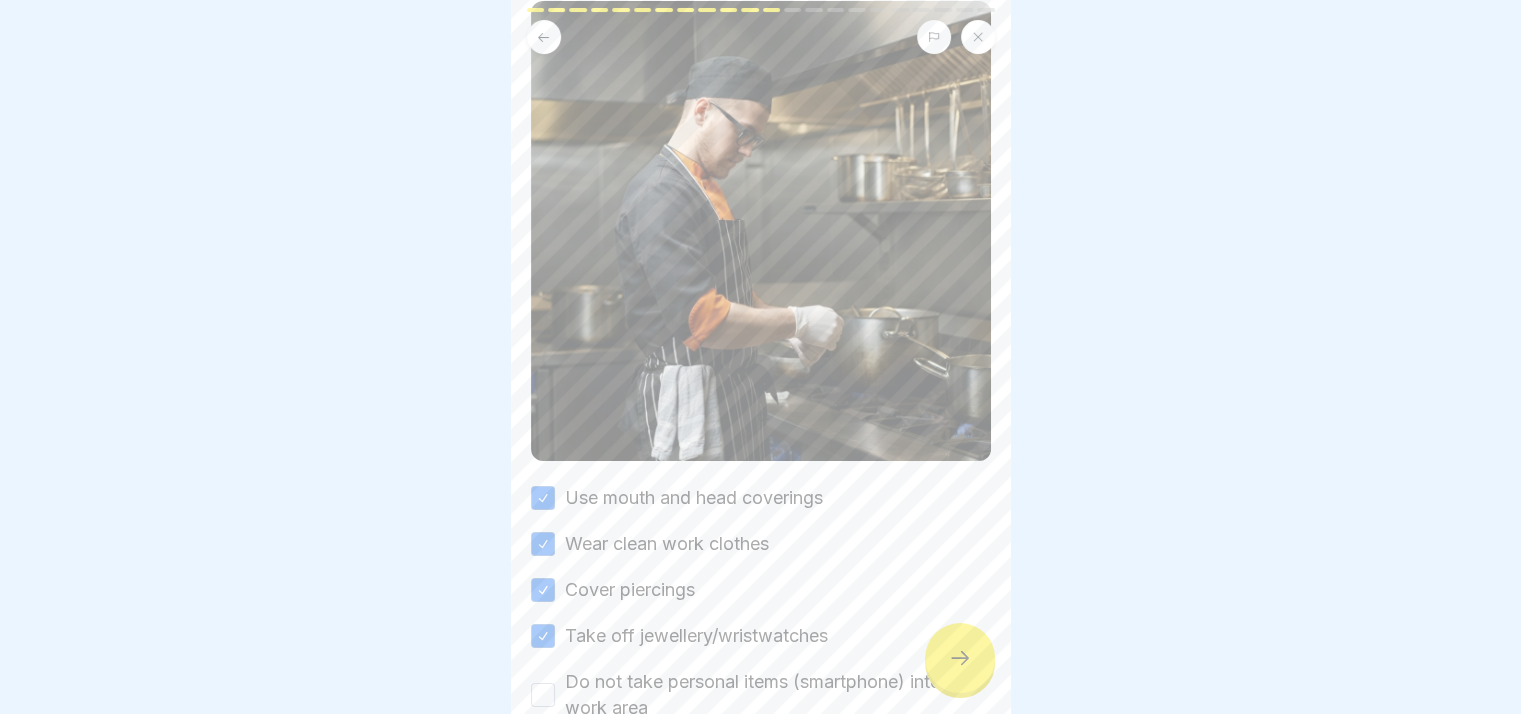 click on "Do not take personal items (smartphone) into the work area" at bounding box center [778, 695] 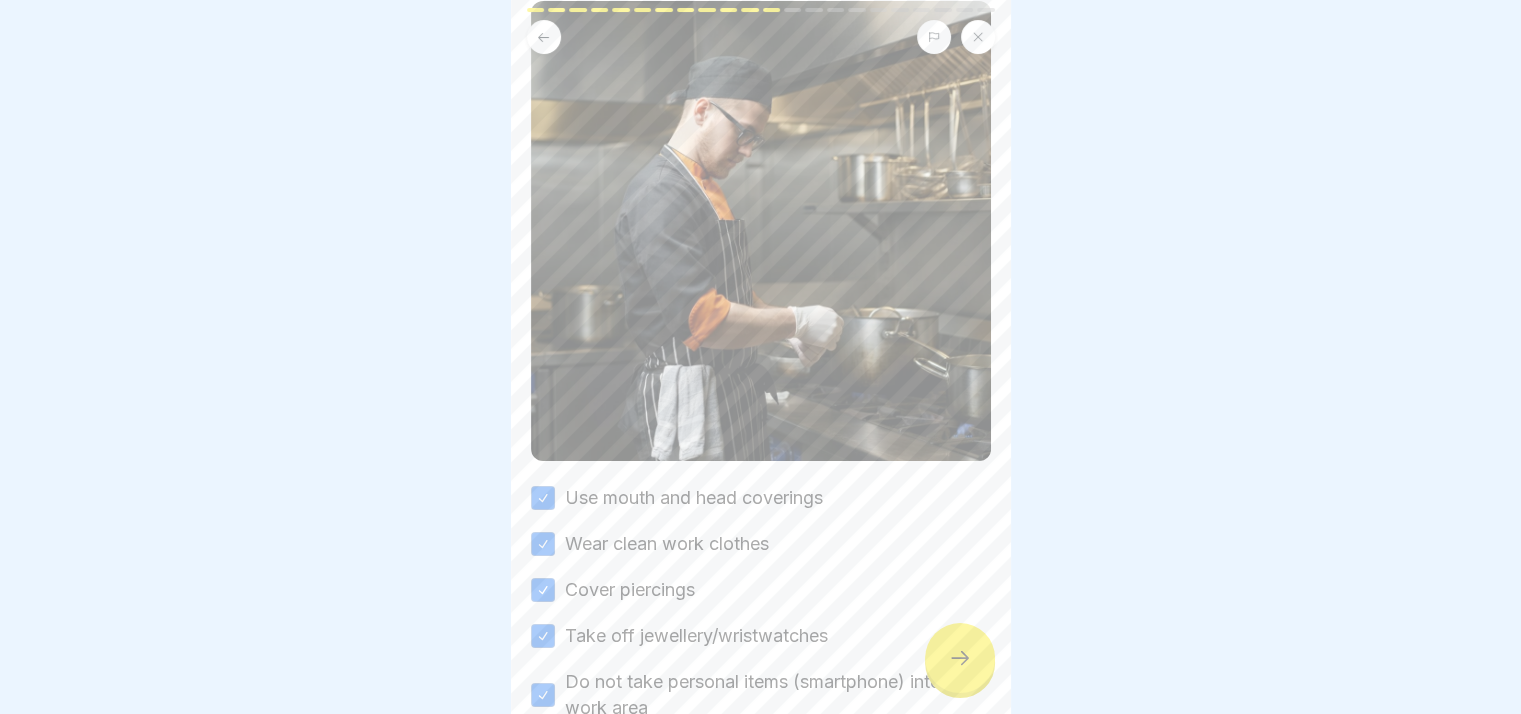 click at bounding box center (960, 658) 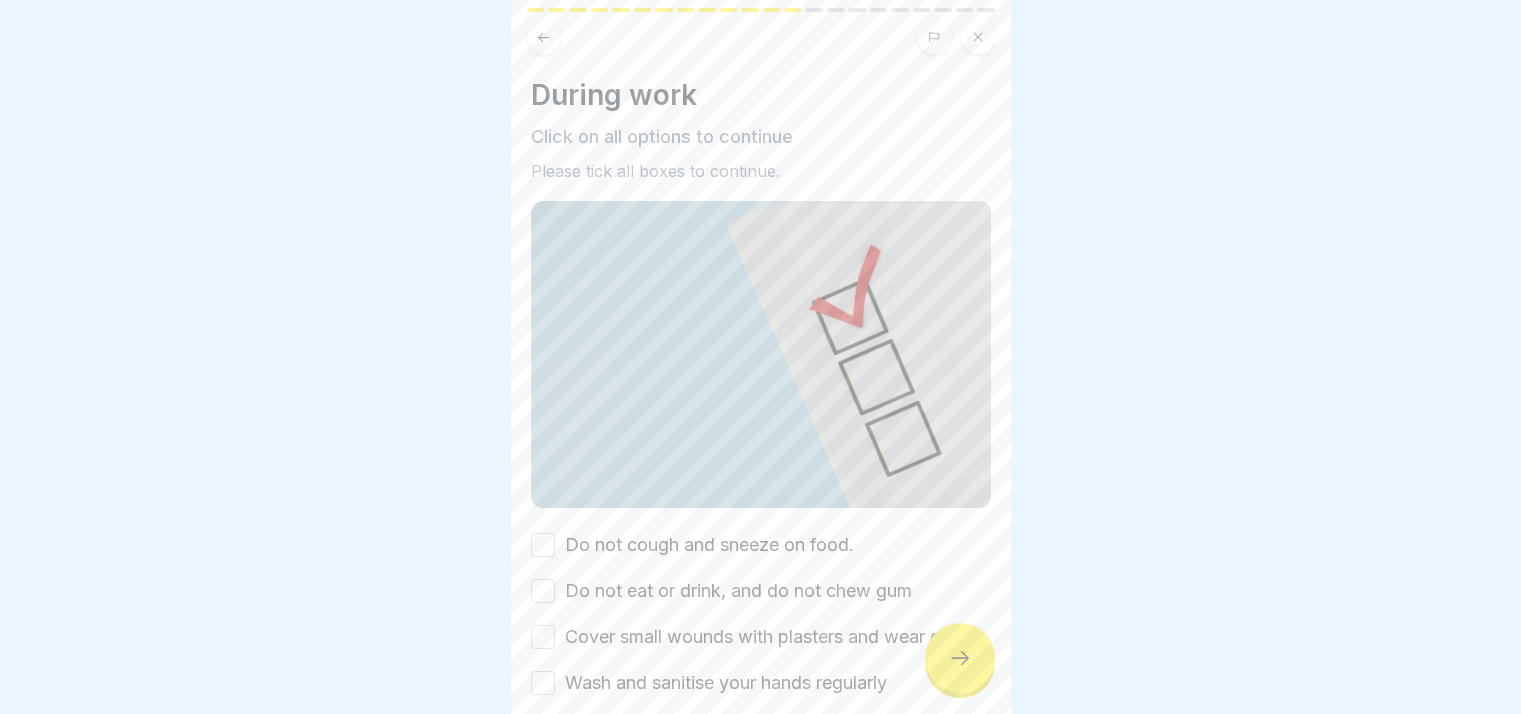 click at bounding box center [960, 658] 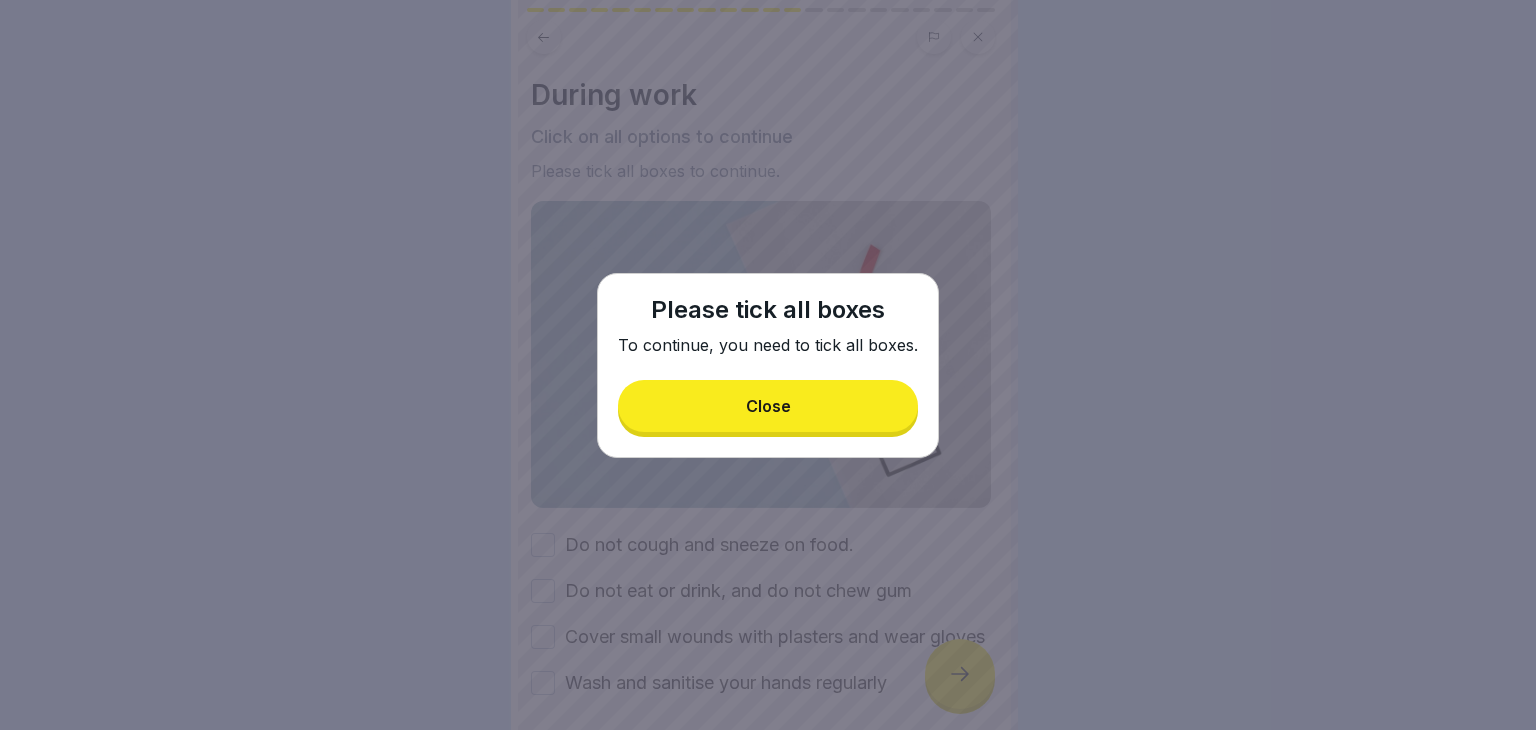 click on "Close" at bounding box center [768, 406] 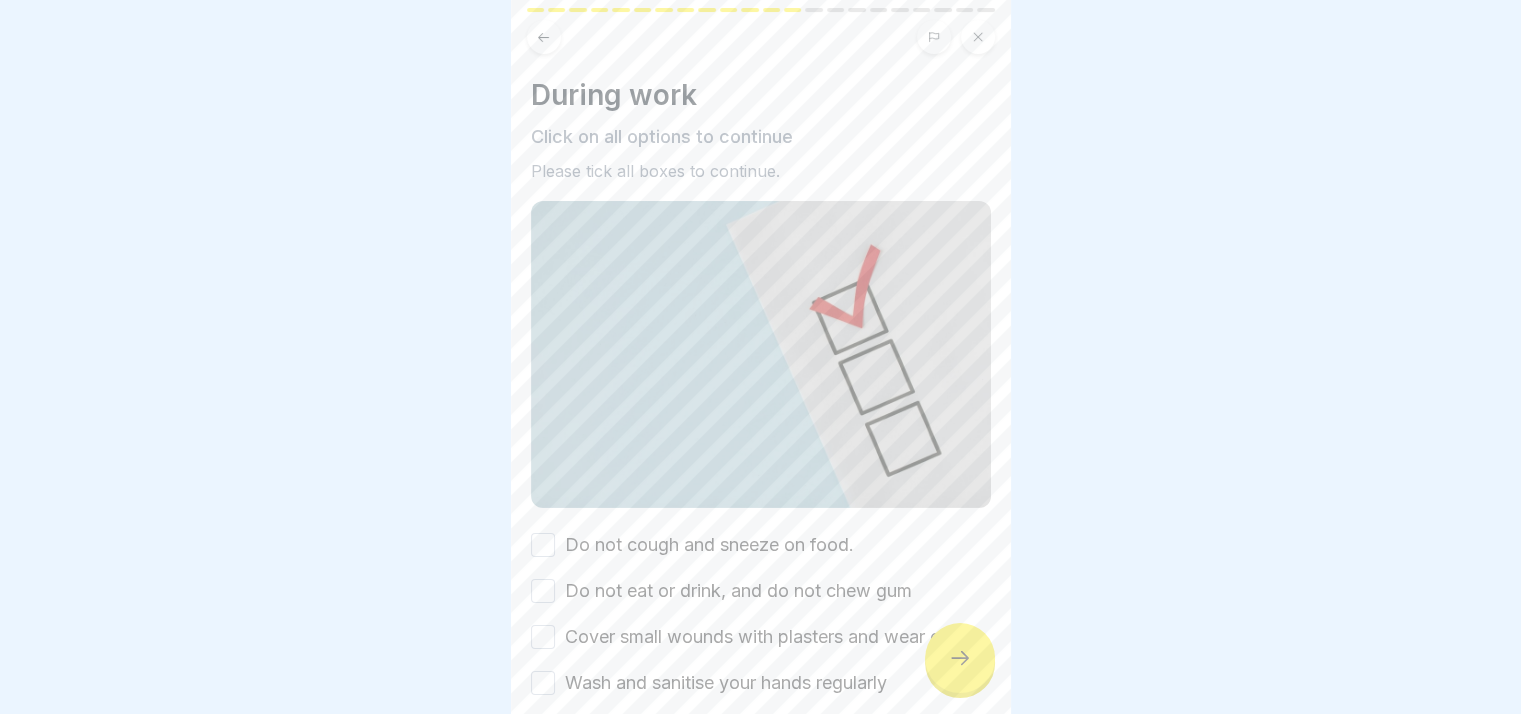 click on "Do not cough and sneeze on food." at bounding box center (709, 545) 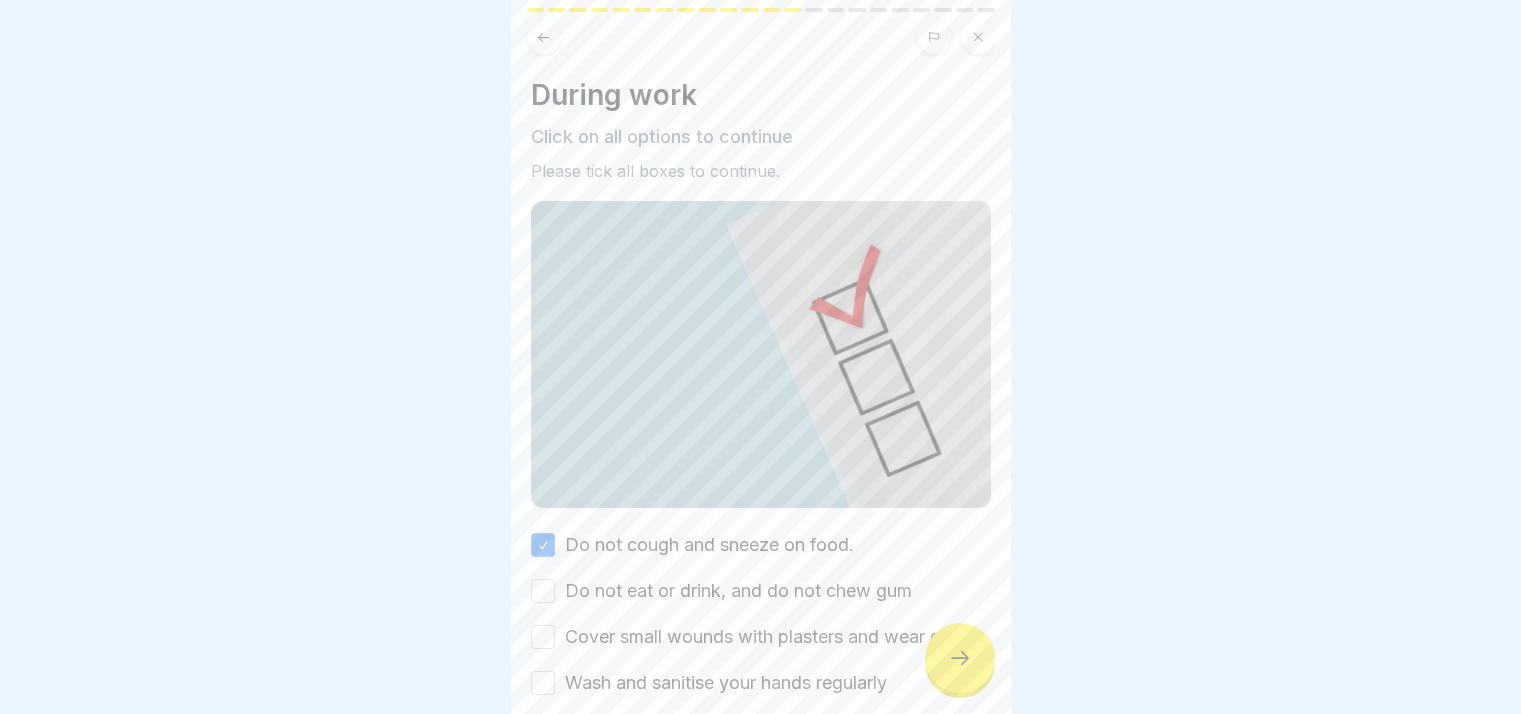 click on "Do not eat or drink, and do not chew gum" at bounding box center [738, 591] 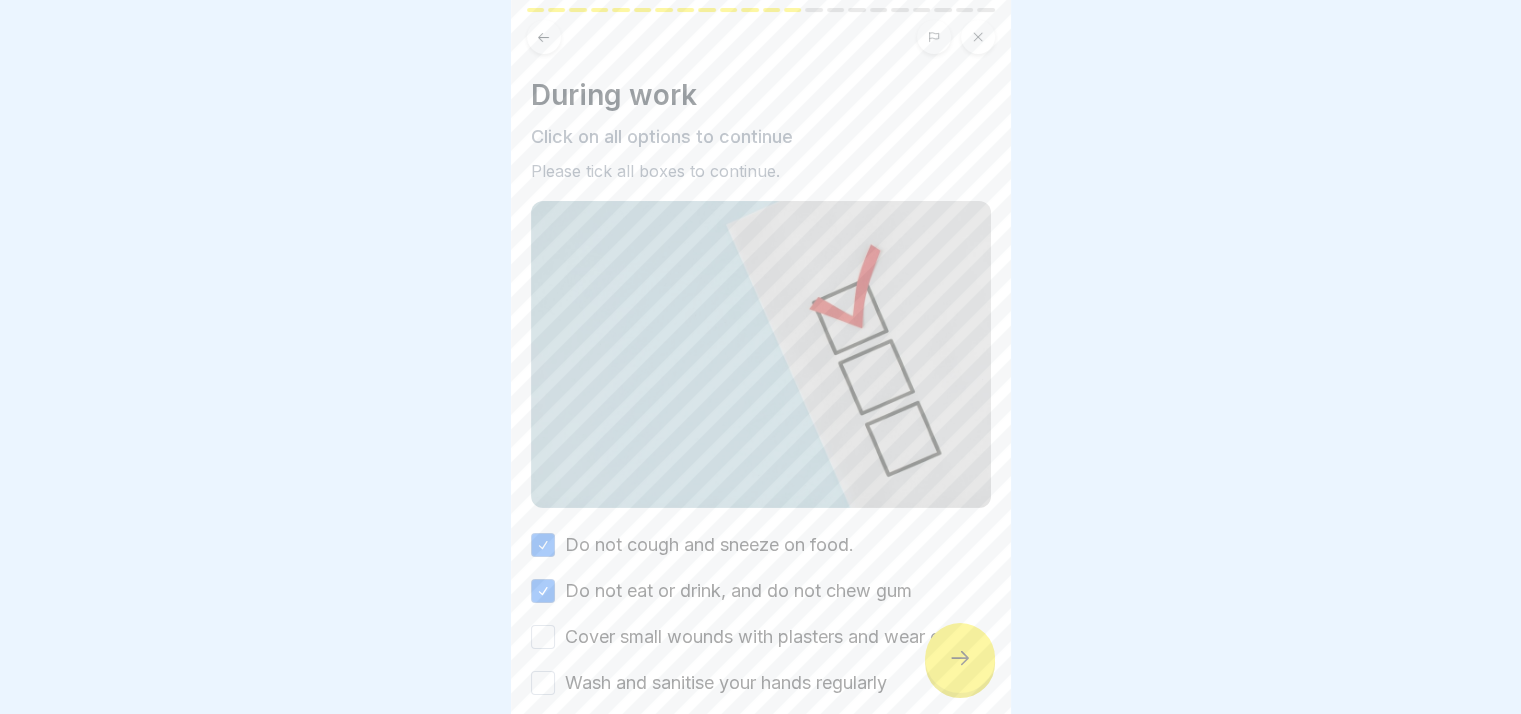 click on "Cover small wounds with plasters and wear gloves" at bounding box center (775, 637) 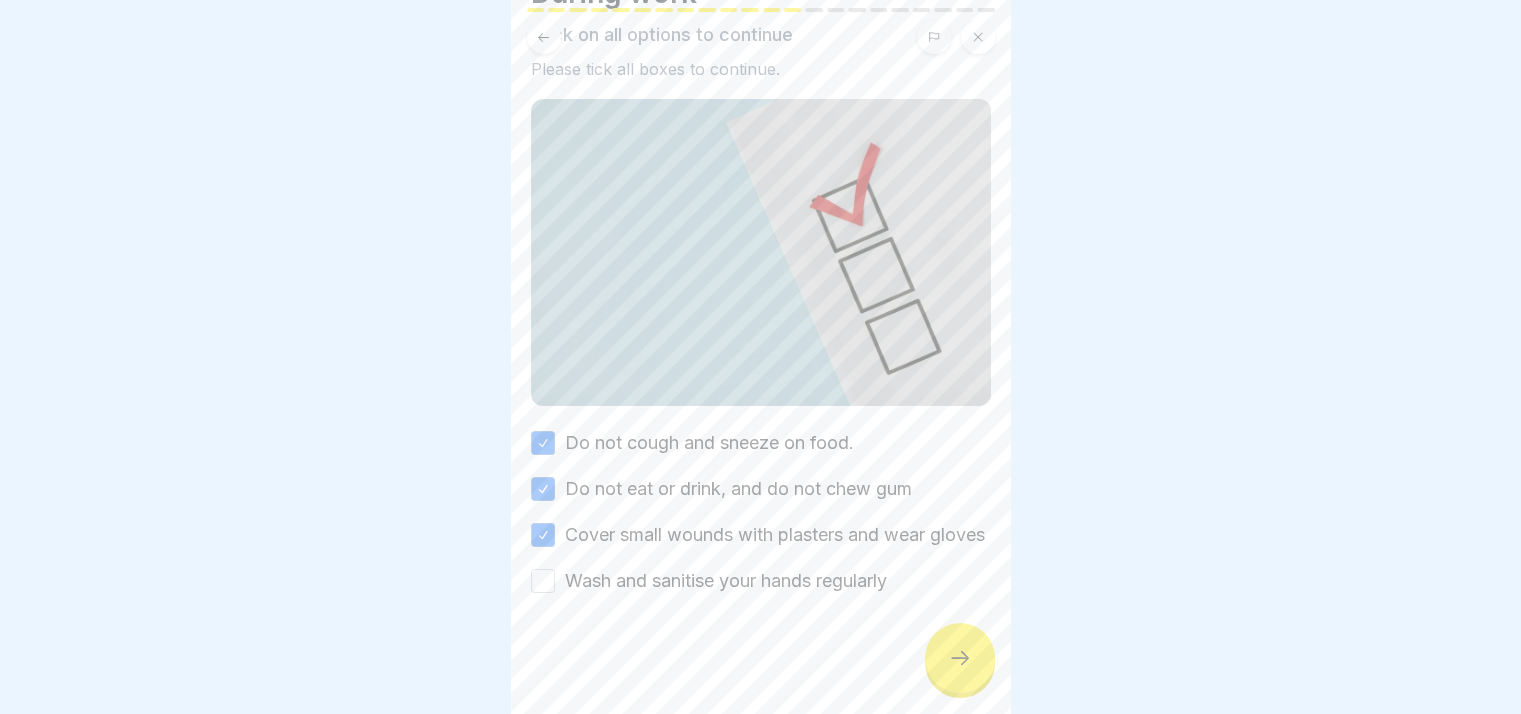 scroll, scrollTop: 116, scrollLeft: 0, axis: vertical 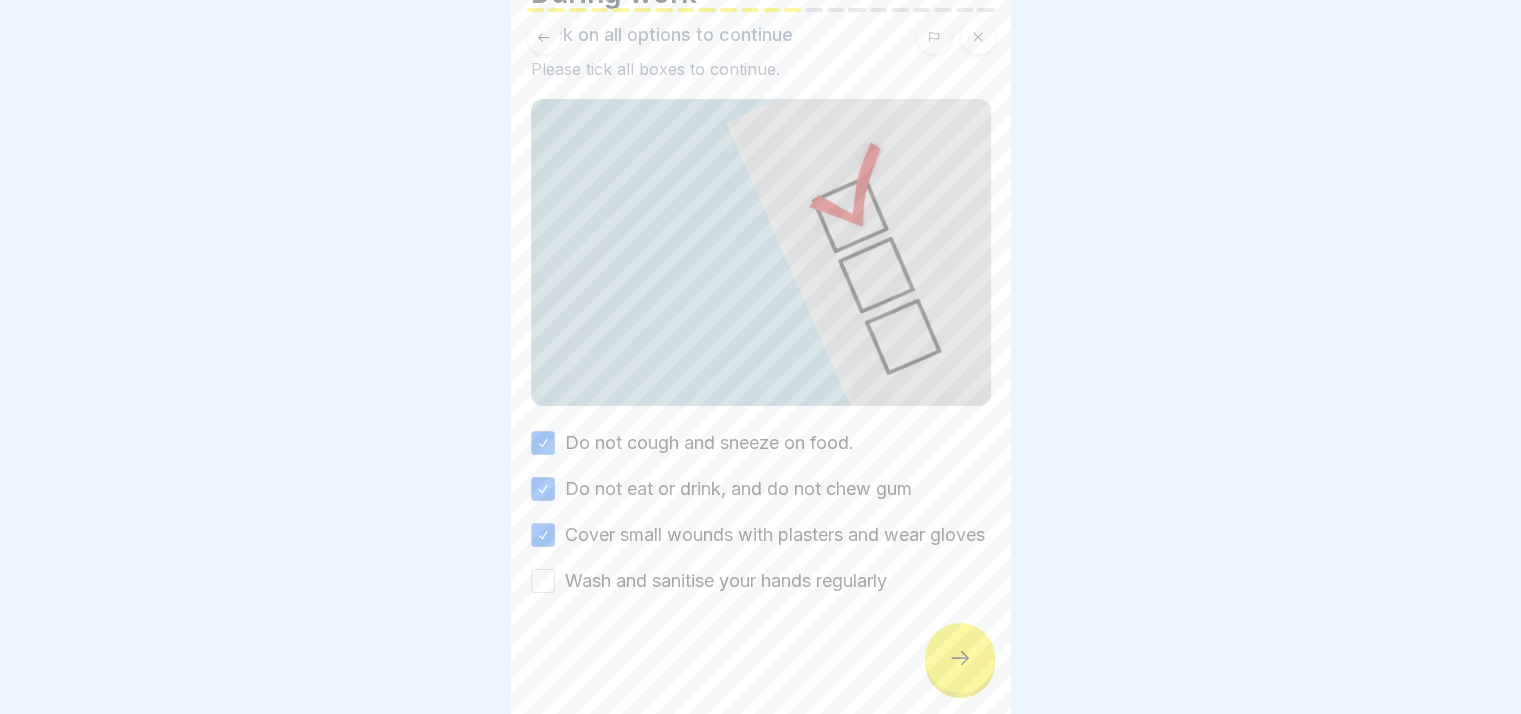 click on "Wash and sanitise your hands regularly" at bounding box center [726, 581] 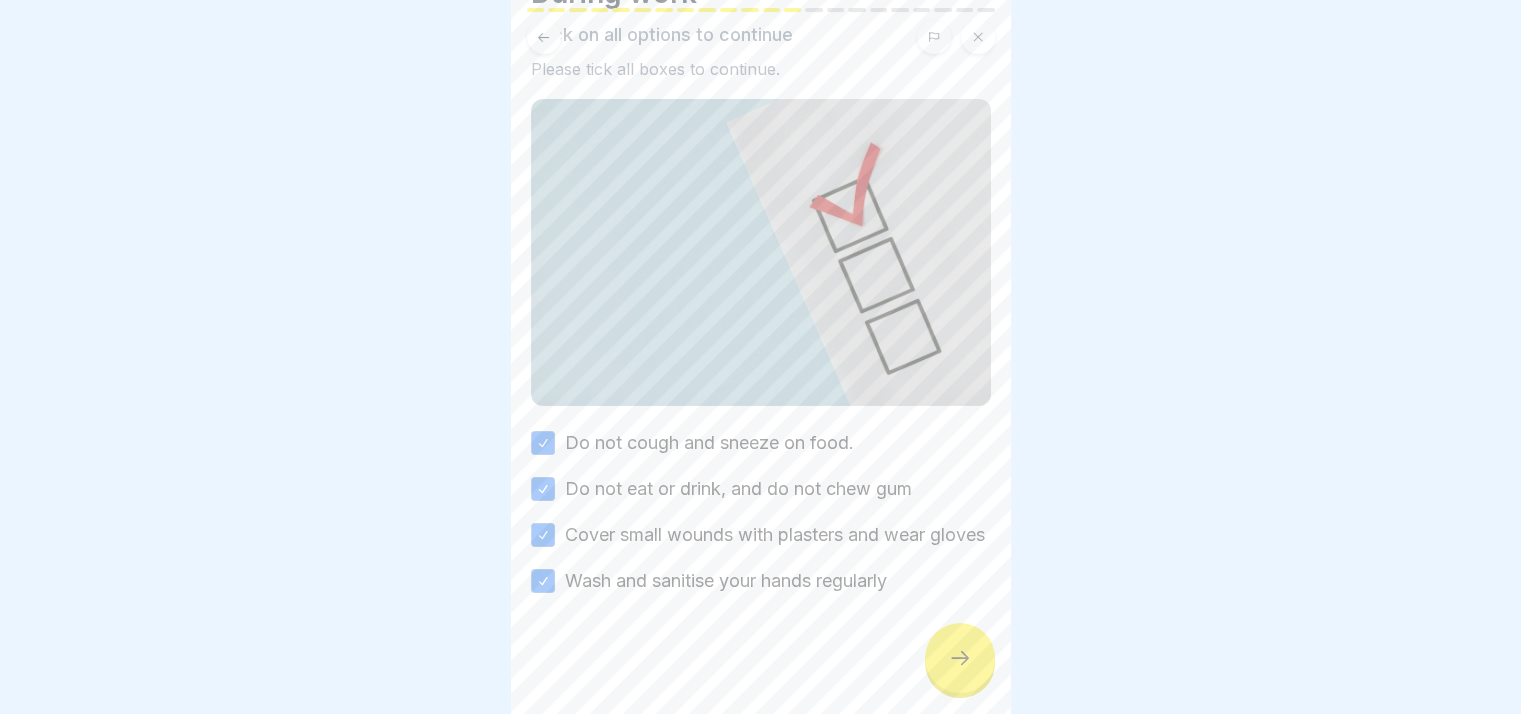 click at bounding box center (960, 658) 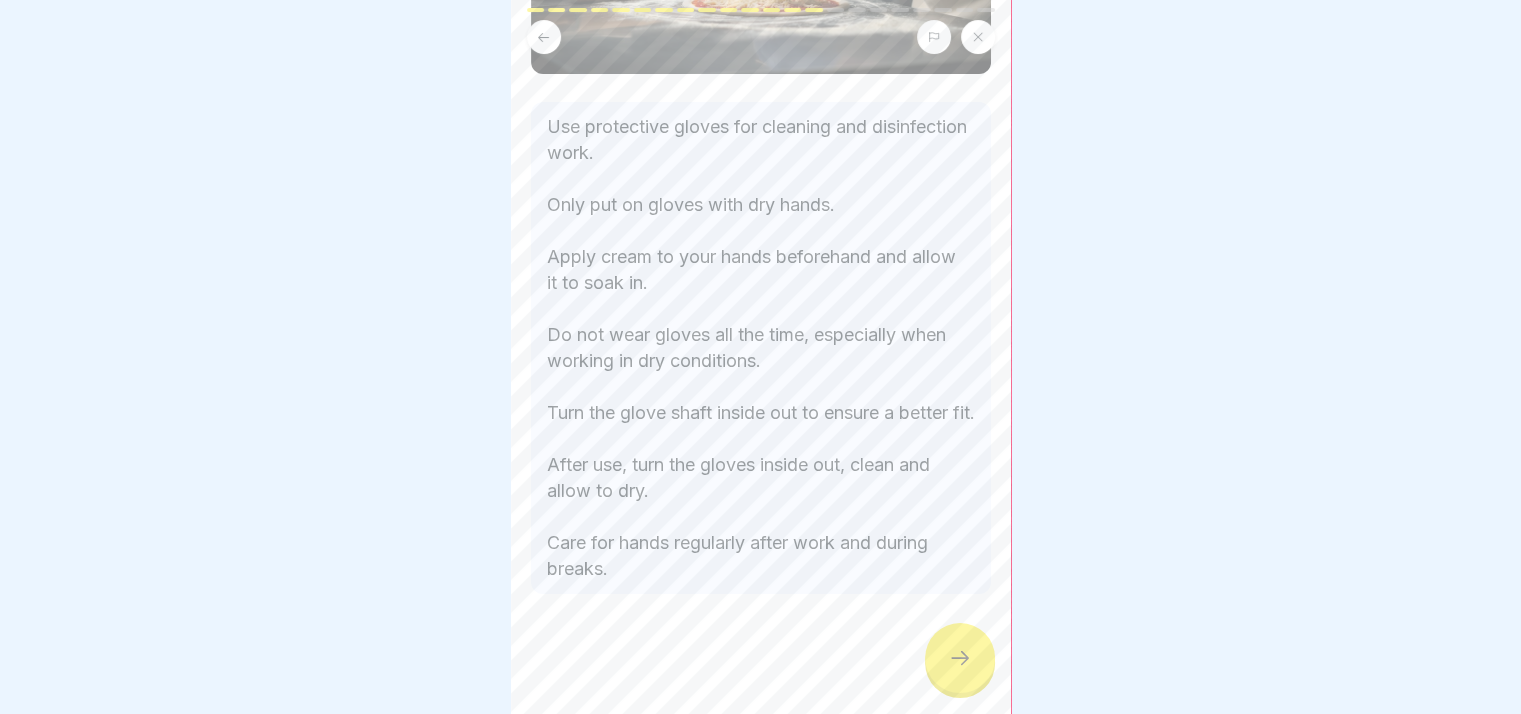 scroll, scrollTop: 332, scrollLeft: 0, axis: vertical 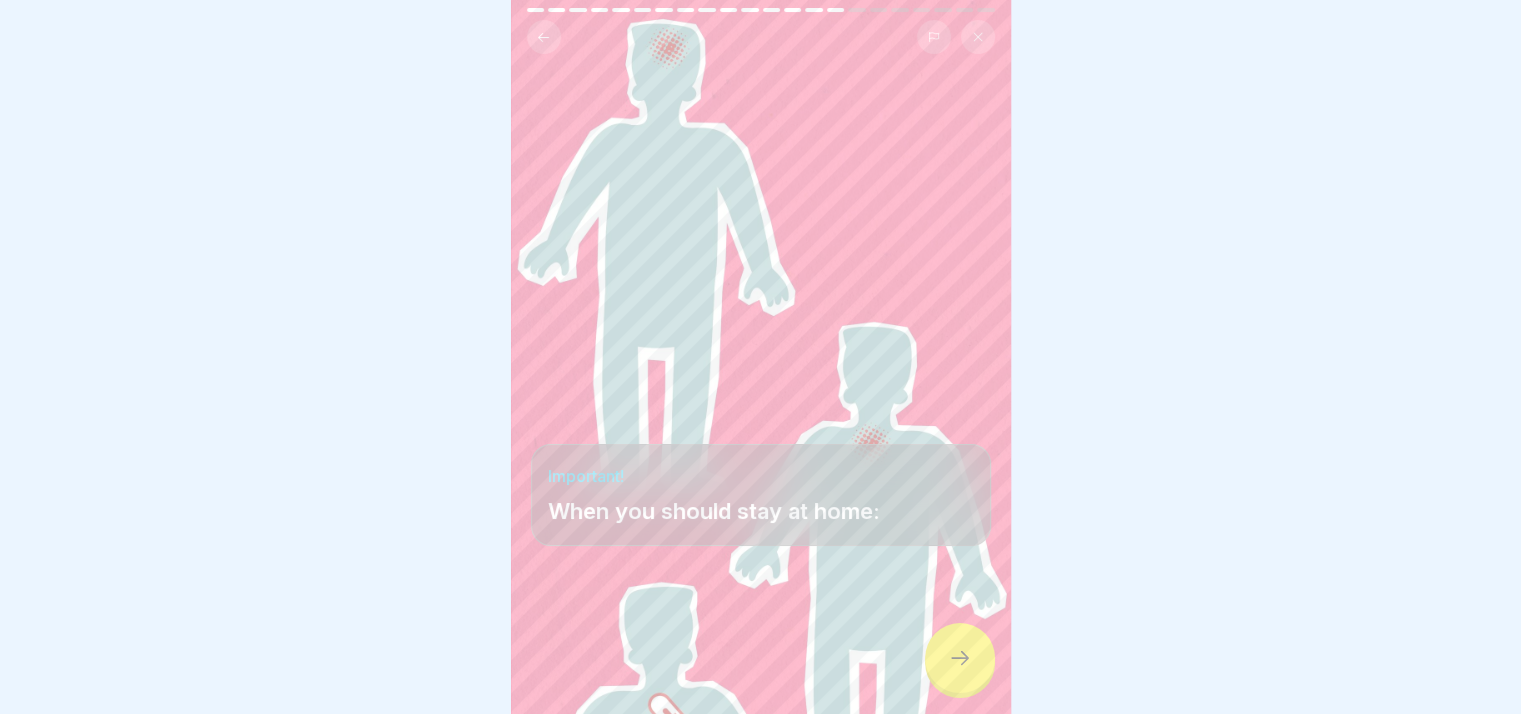 click at bounding box center (960, 658) 